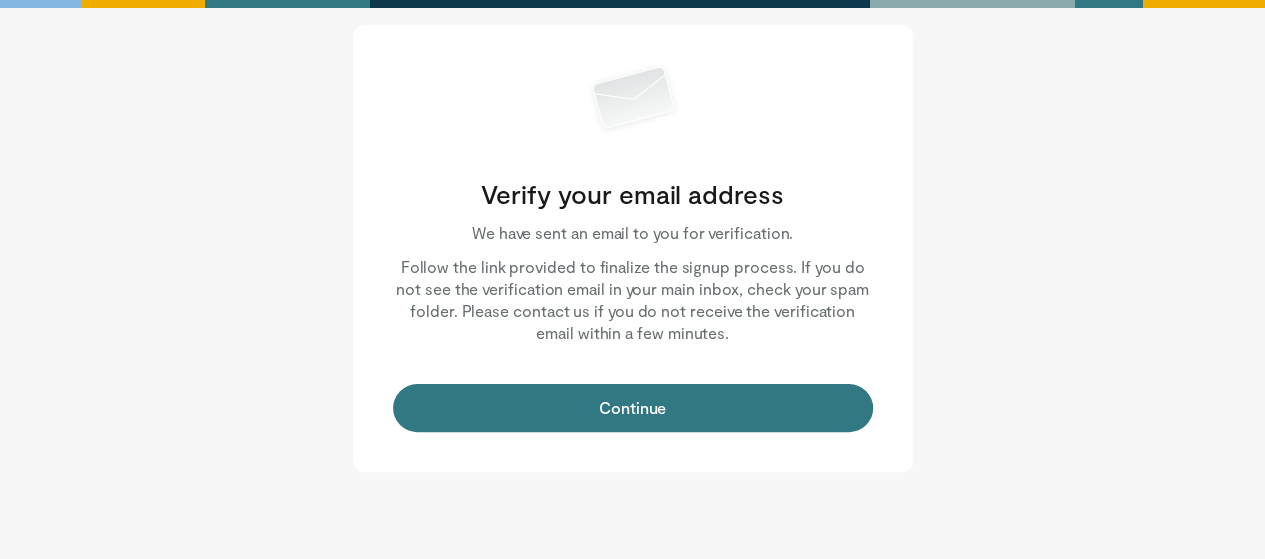 scroll, scrollTop: 76, scrollLeft: 0, axis: vertical 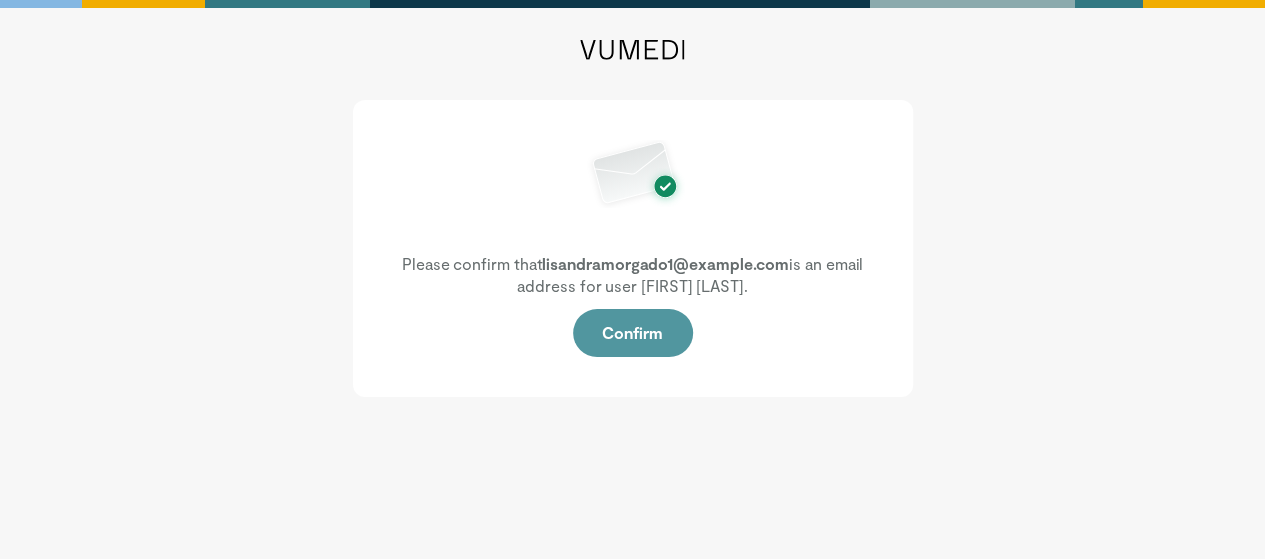 click on "Confirm" at bounding box center (633, 333) 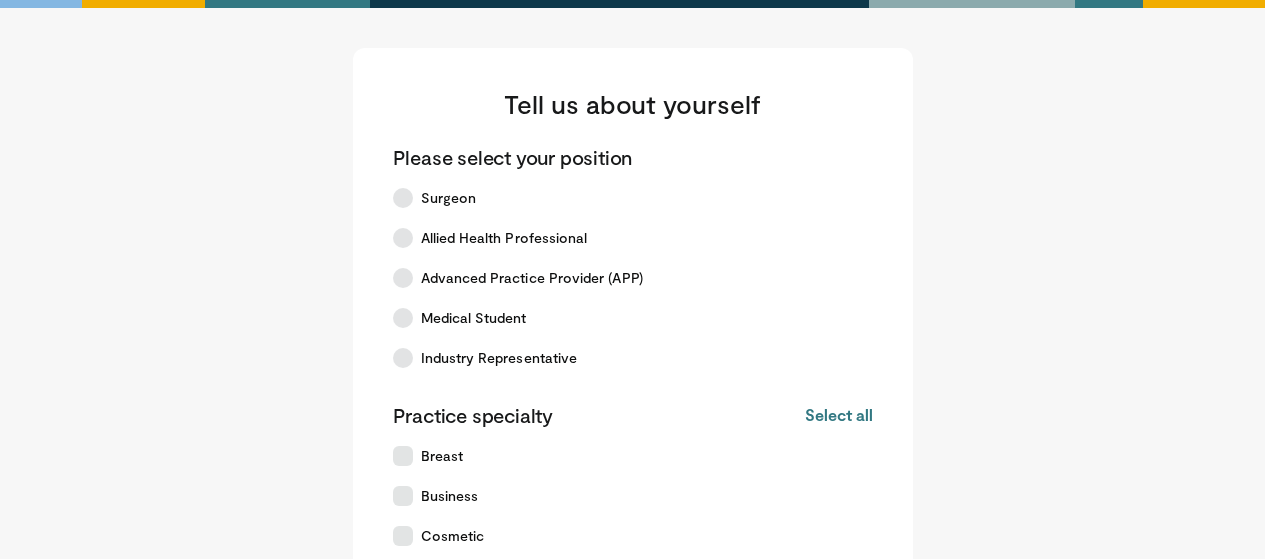 scroll, scrollTop: 0, scrollLeft: 0, axis: both 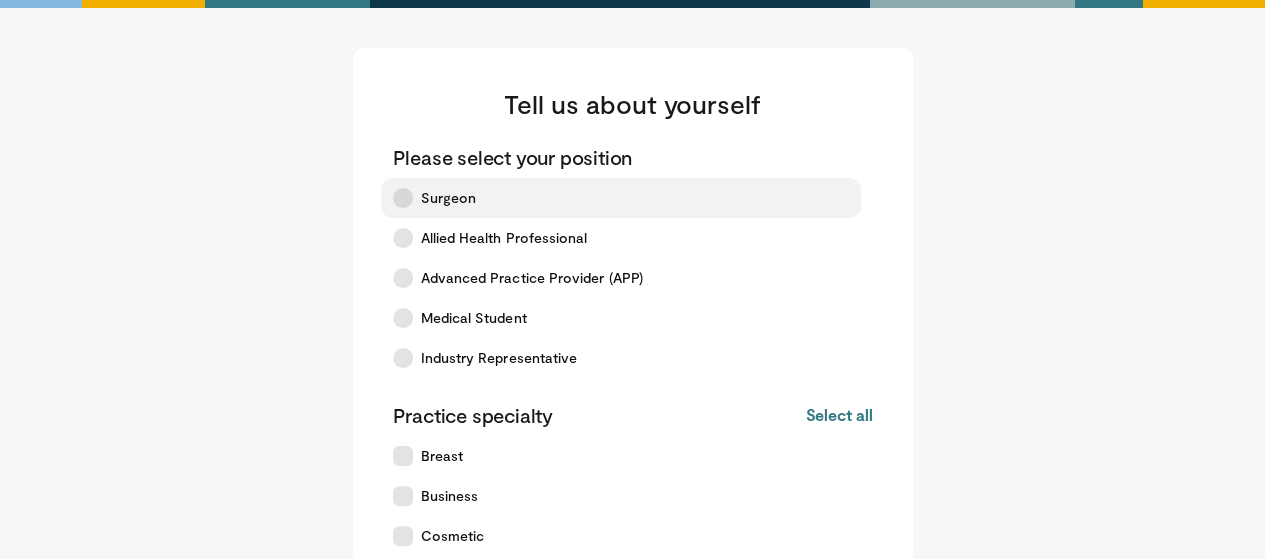 click on "Surgeon" at bounding box center (621, 198) 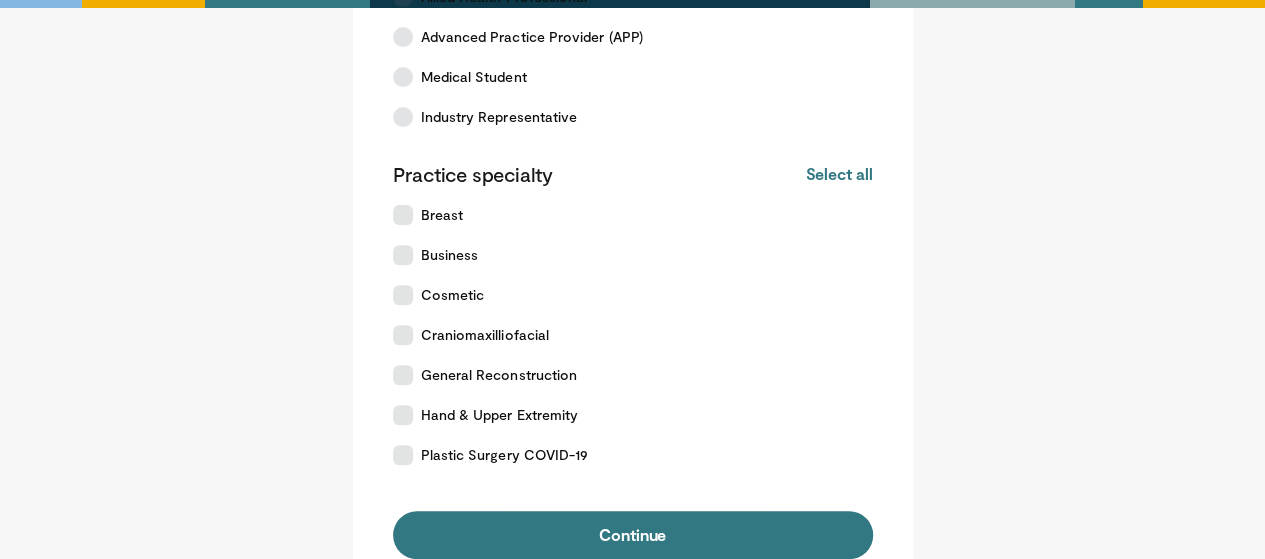 scroll, scrollTop: 265, scrollLeft: 0, axis: vertical 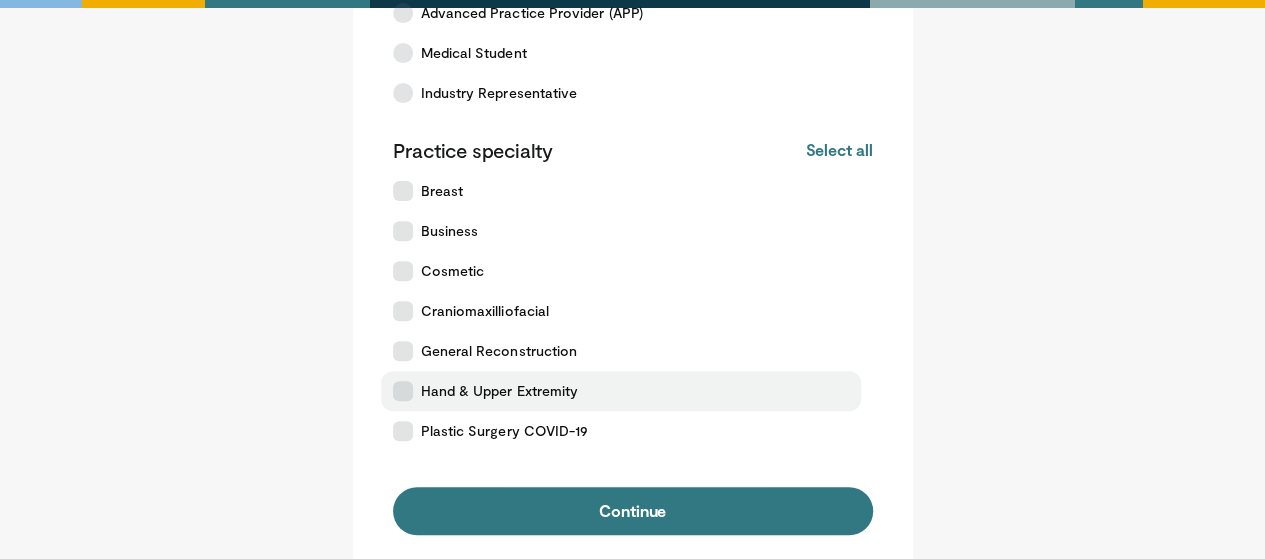 click on "Hand & Upper Extremity" at bounding box center [500, 391] 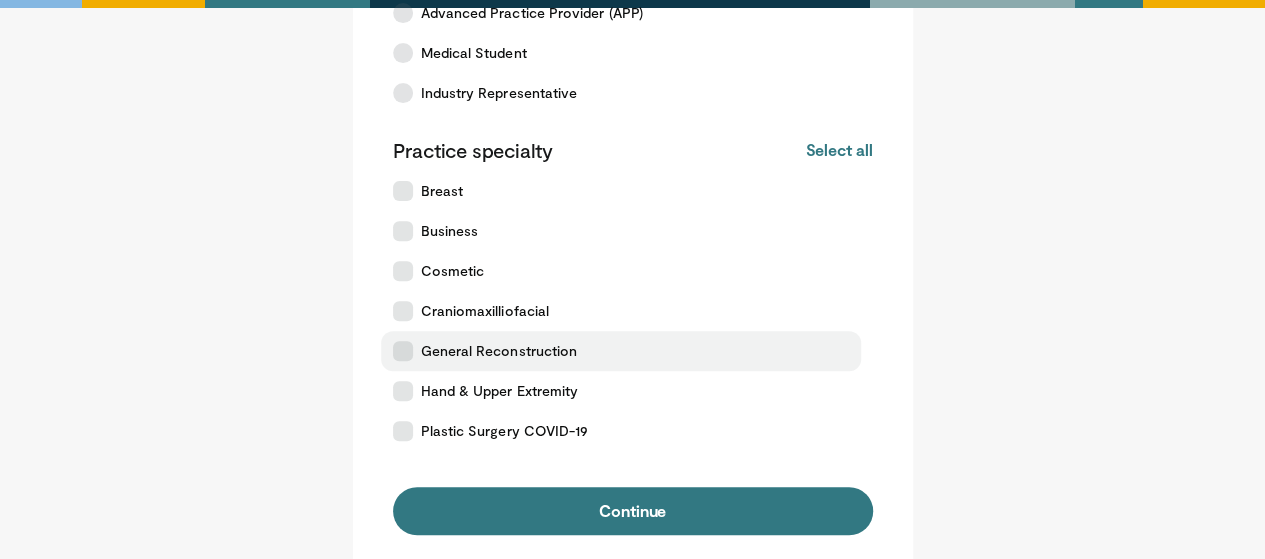 click on "General Reconstruction" at bounding box center (499, 351) 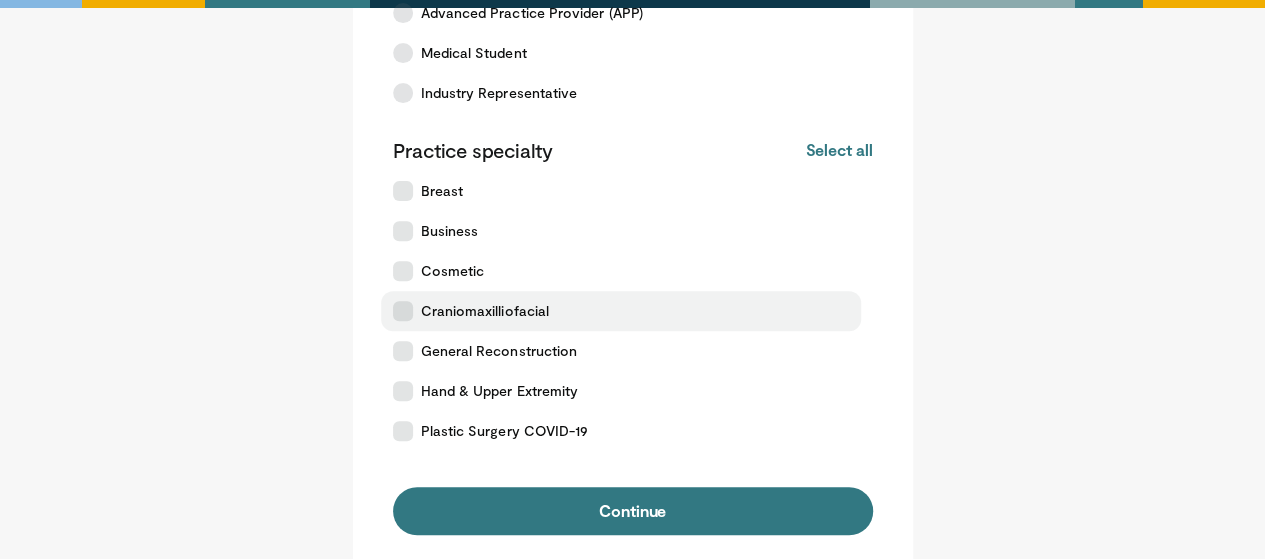 click on "Craniomaxilliofacial" at bounding box center [485, 311] 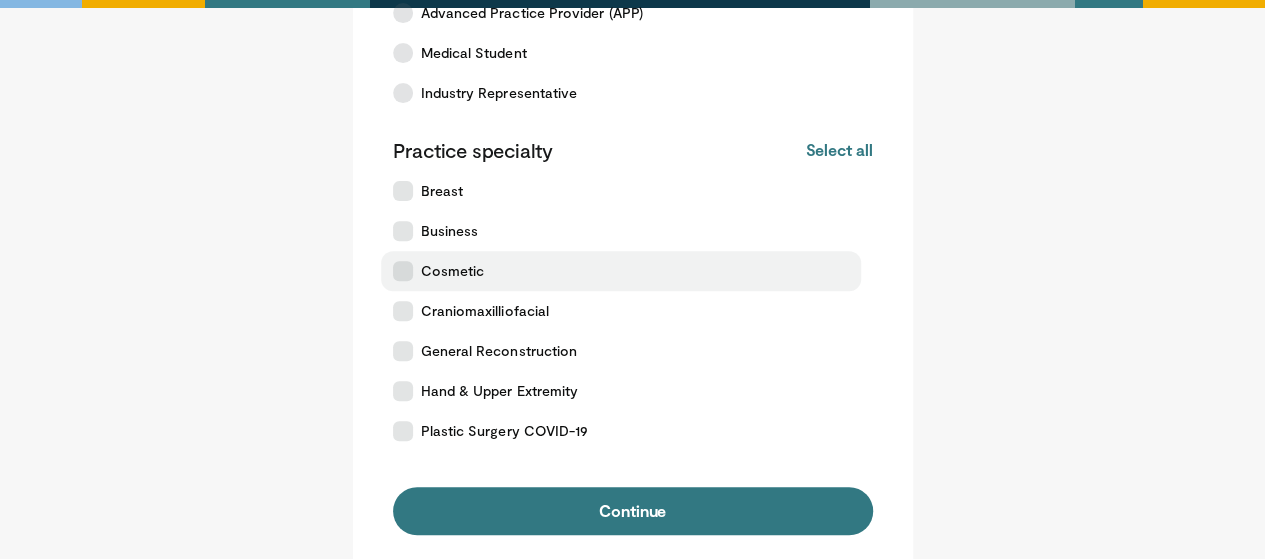 click on "Cosmetic" at bounding box center [453, 271] 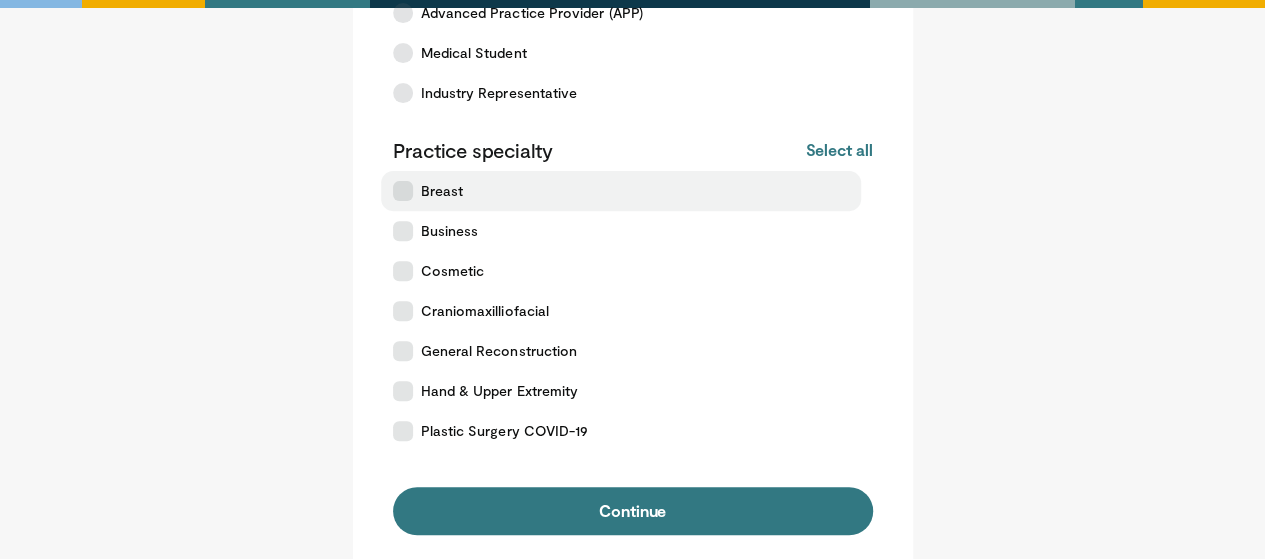 click on "Breast" at bounding box center [442, 191] 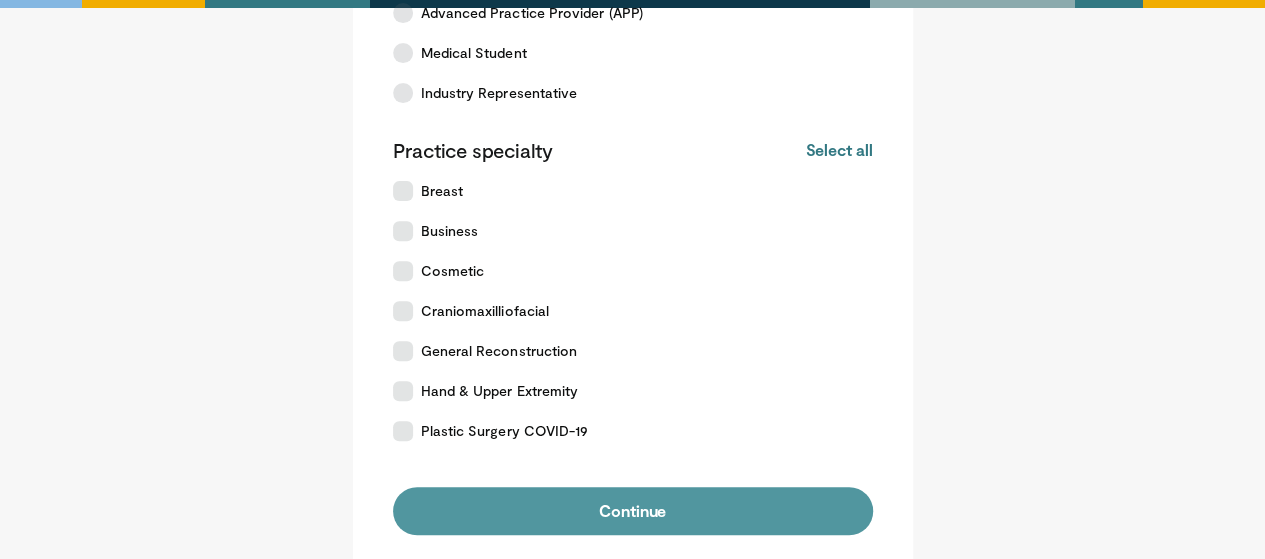 click on "Continue" at bounding box center [633, 511] 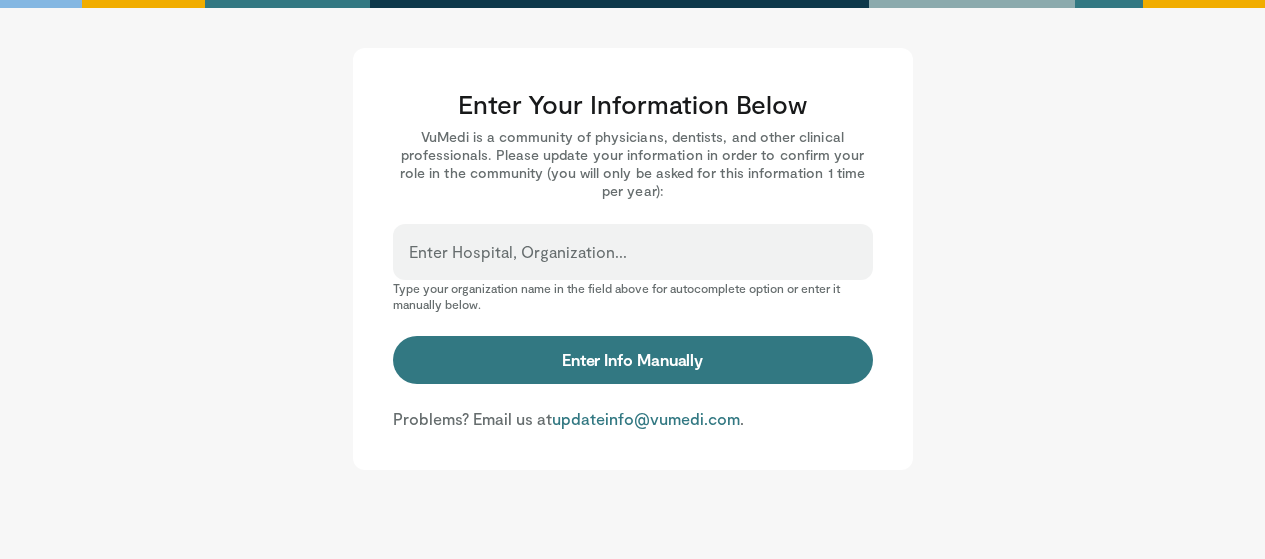 scroll, scrollTop: 0, scrollLeft: 0, axis: both 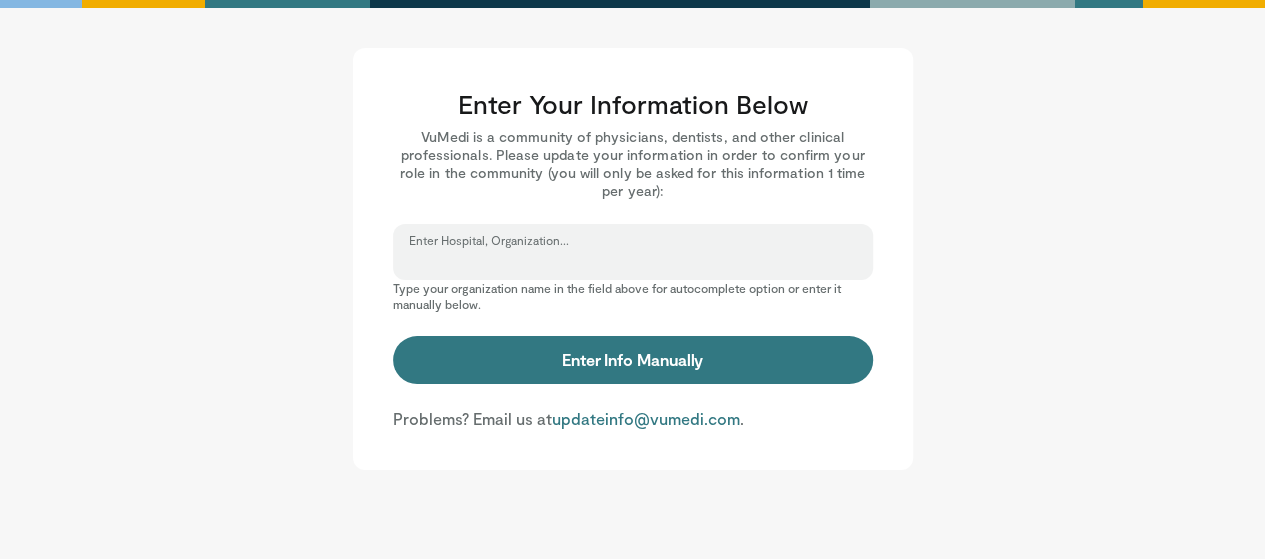 click on "Enter Hospital, Organization..." at bounding box center (633, 261) 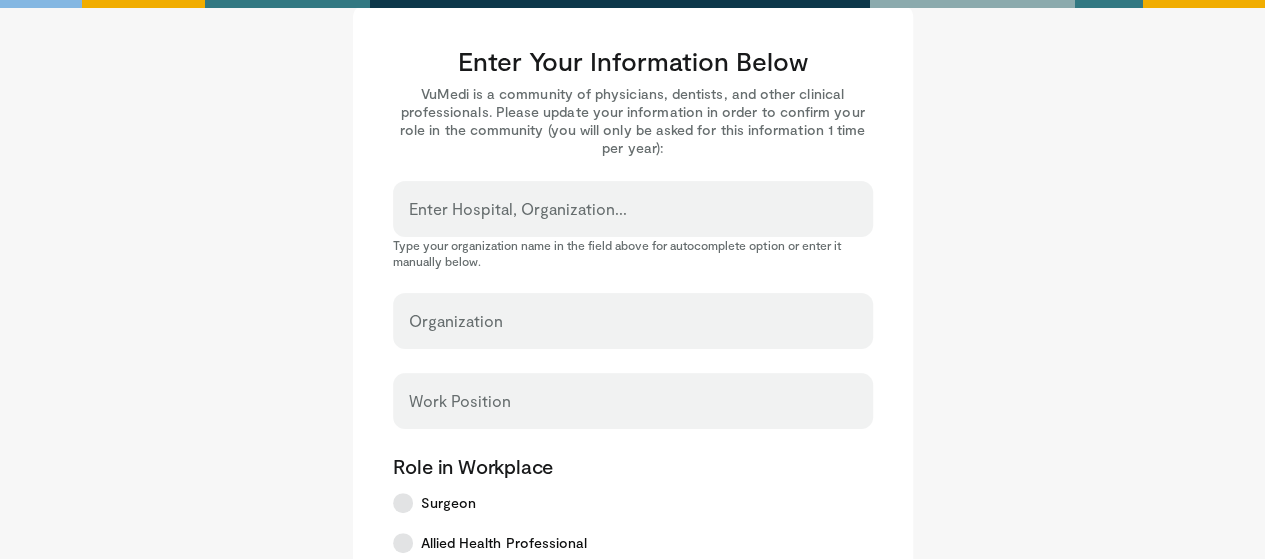 scroll, scrollTop: 44, scrollLeft: 0, axis: vertical 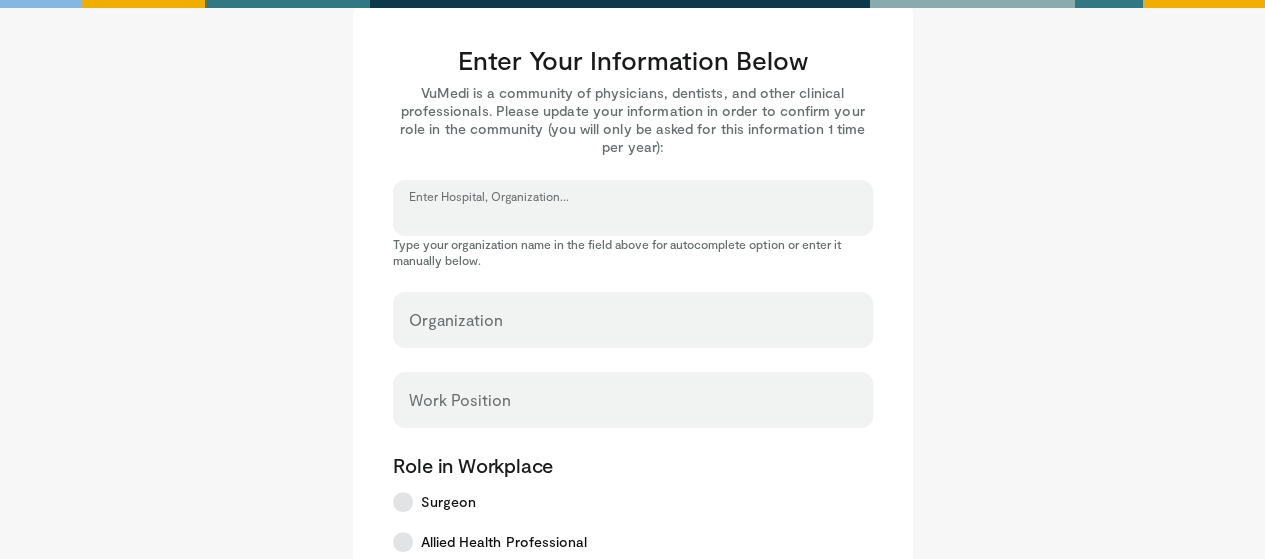 click on "Enter Hospital, Organization..." at bounding box center (633, 217) 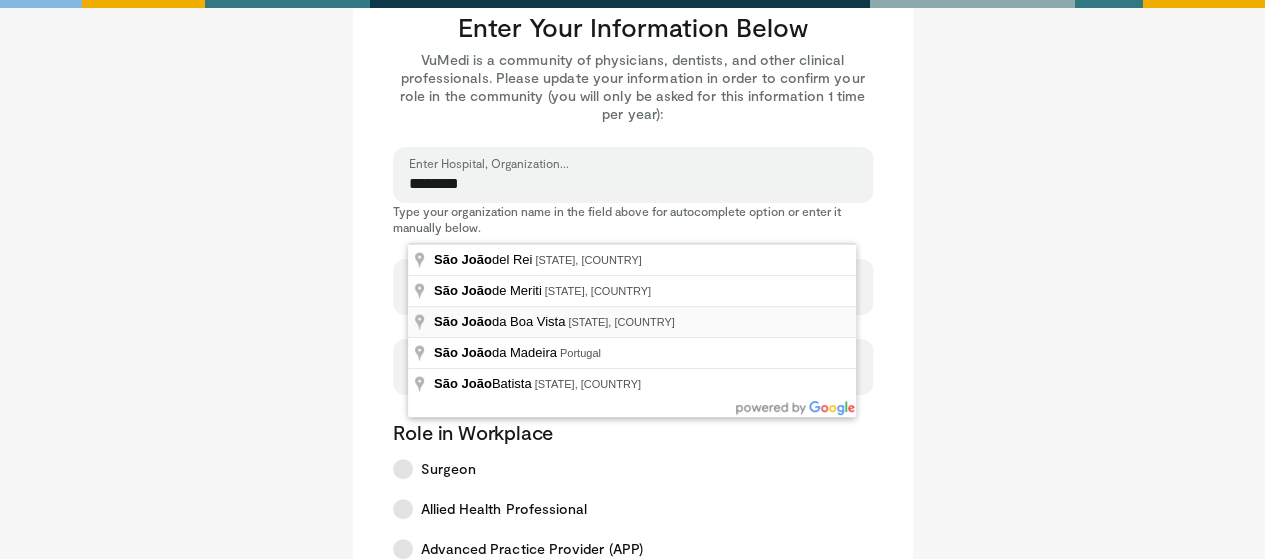 scroll, scrollTop: 76, scrollLeft: 0, axis: vertical 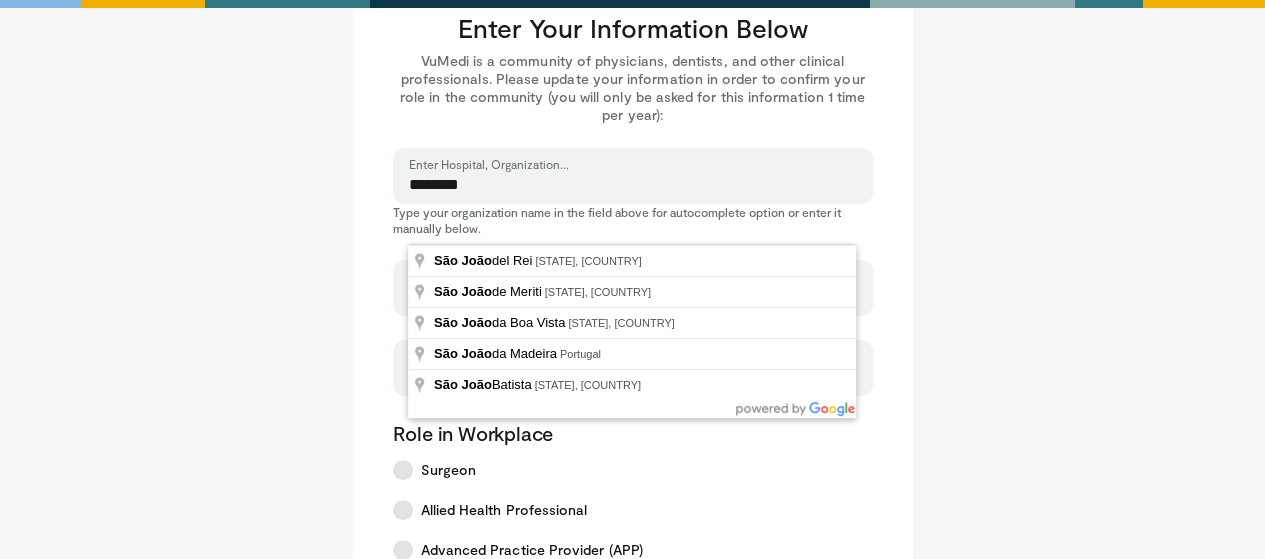 drag, startPoint x: 508, startPoint y: 188, endPoint x: 319, endPoint y: 191, distance: 189.0238 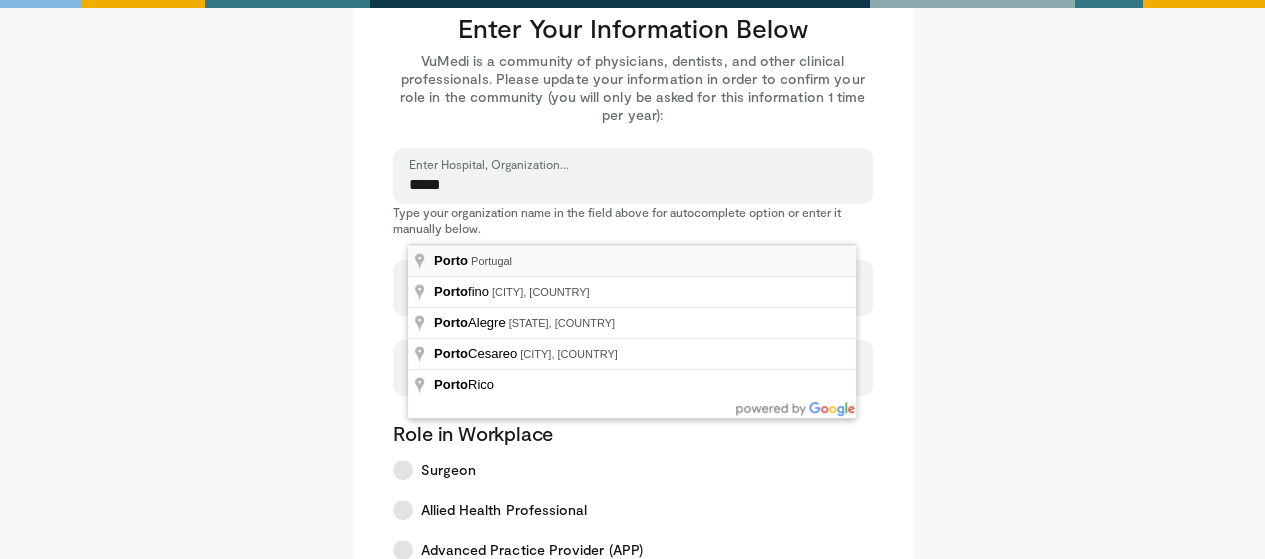 type on "**********" 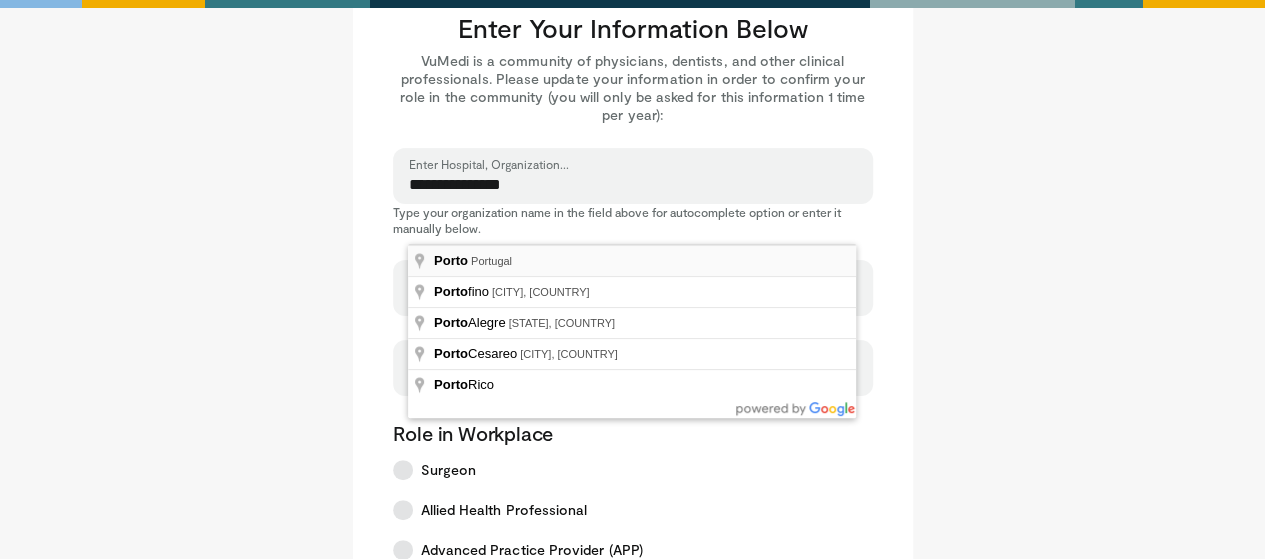 type on "*****" 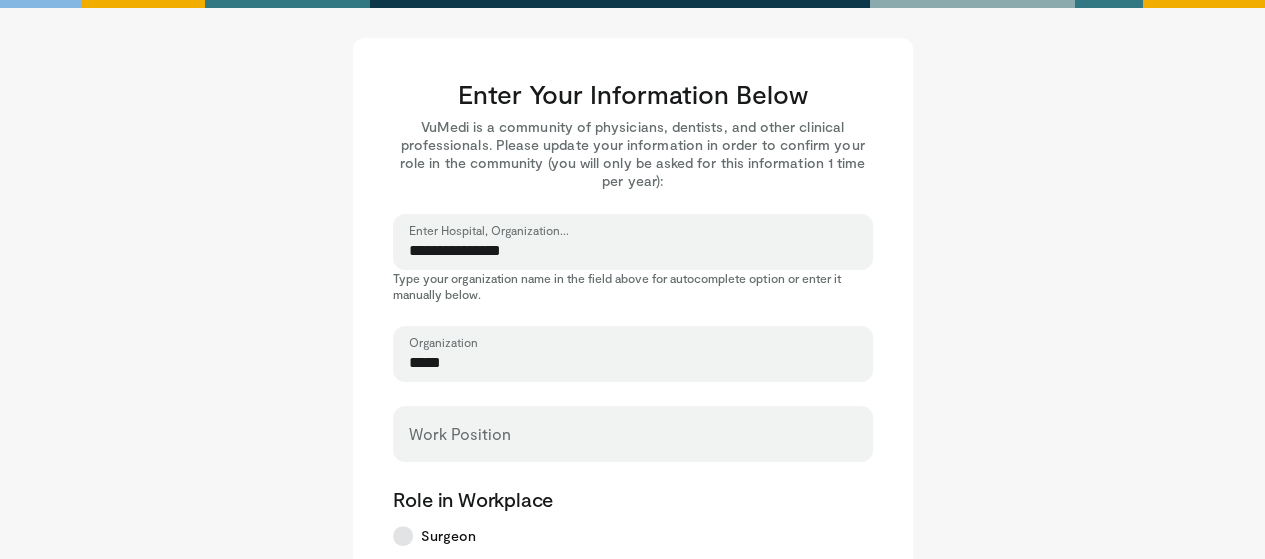 scroll, scrollTop: 0, scrollLeft: 0, axis: both 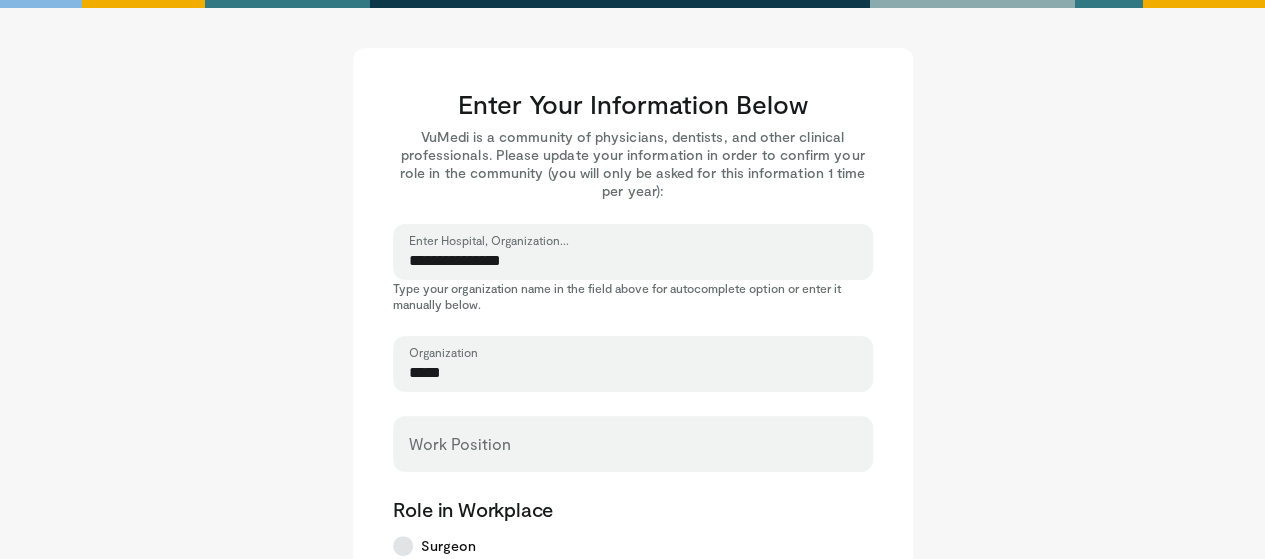 drag, startPoint x: 551, startPoint y: 268, endPoint x: 322, endPoint y: 263, distance: 229.05458 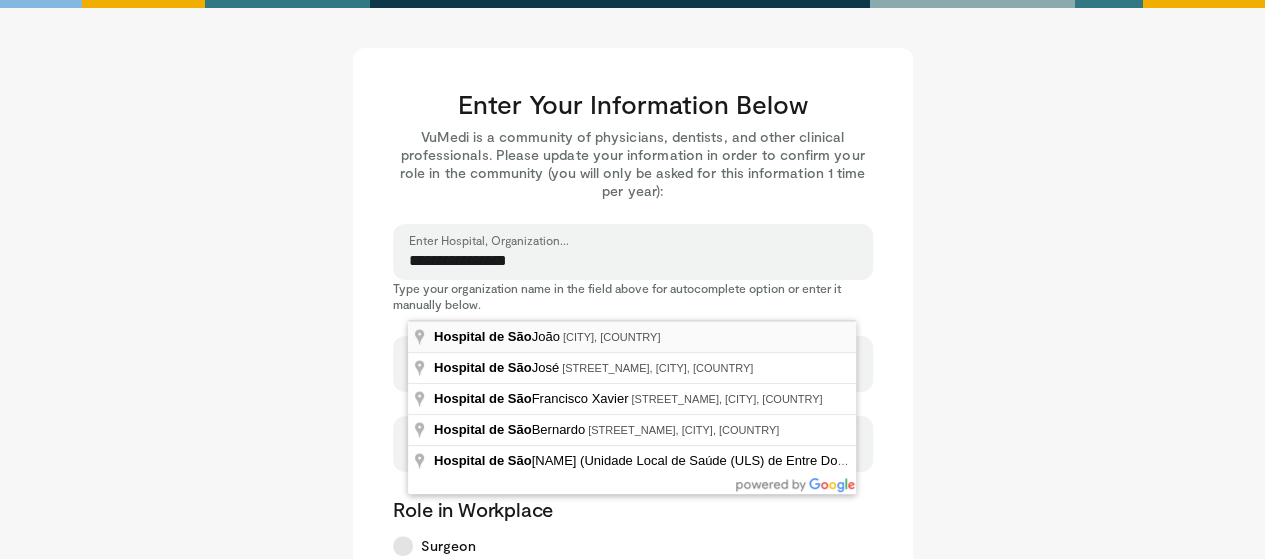type on "**********" 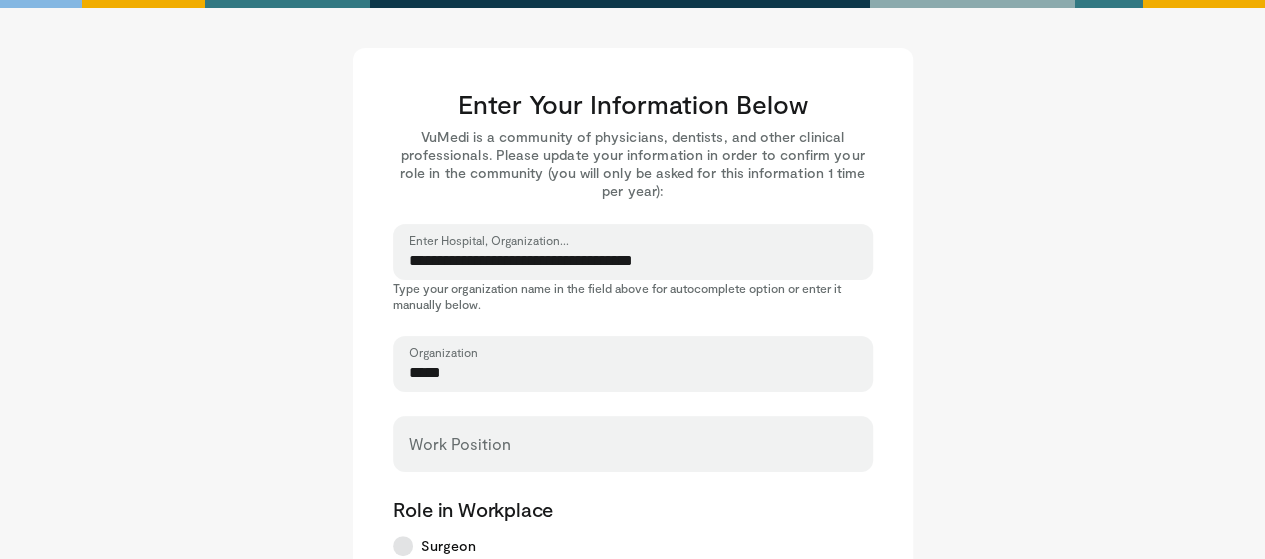 type on "**********" 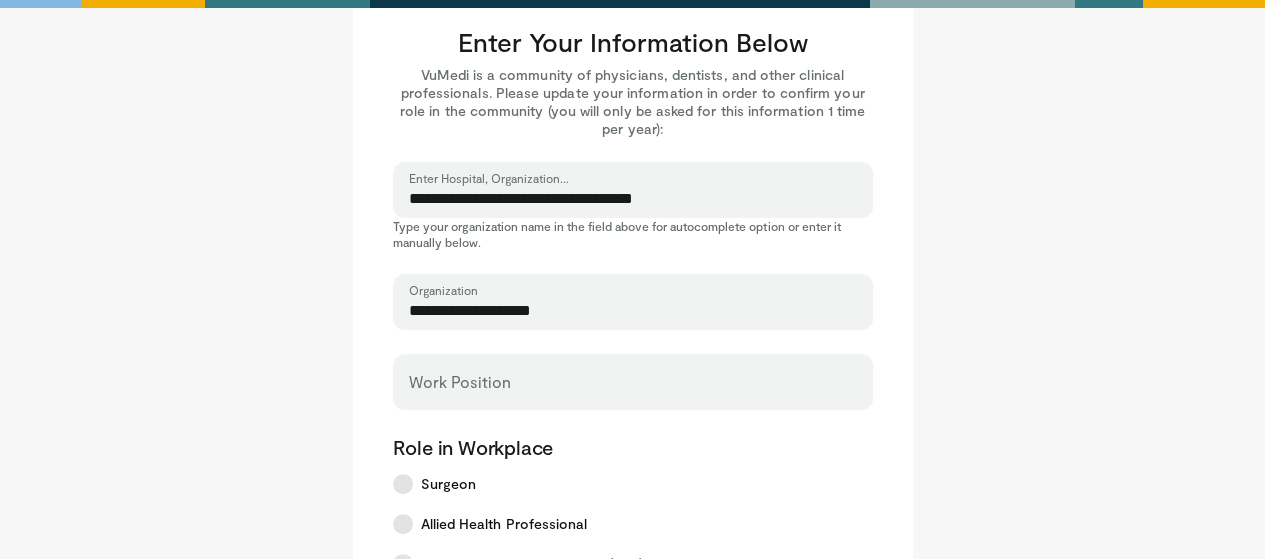 scroll, scrollTop: 72, scrollLeft: 0, axis: vertical 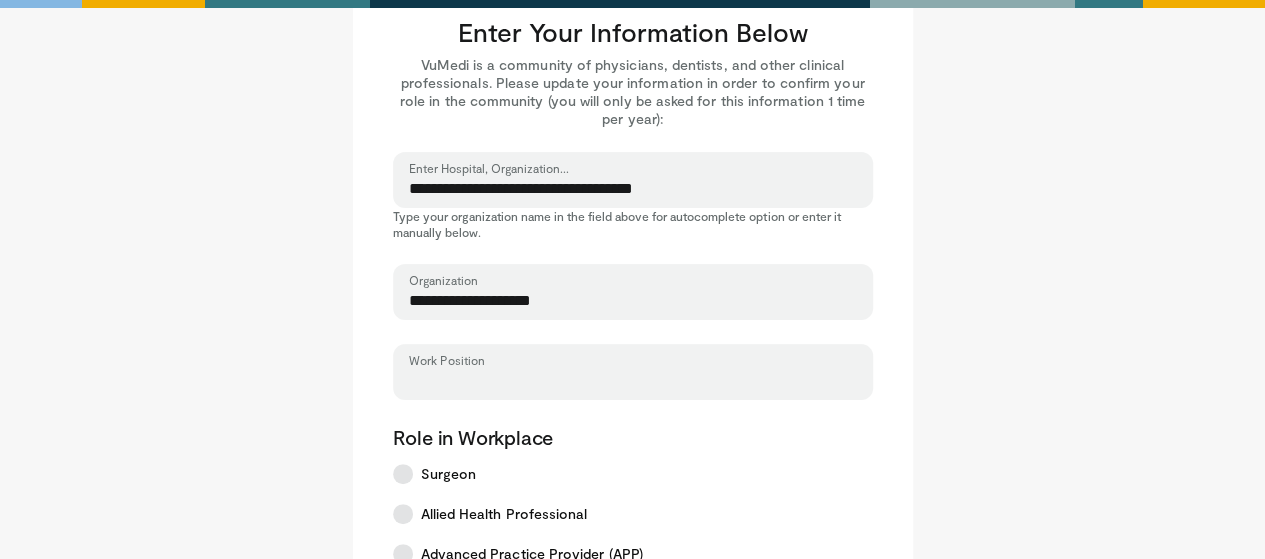 click on "Work Position" at bounding box center (633, 381) 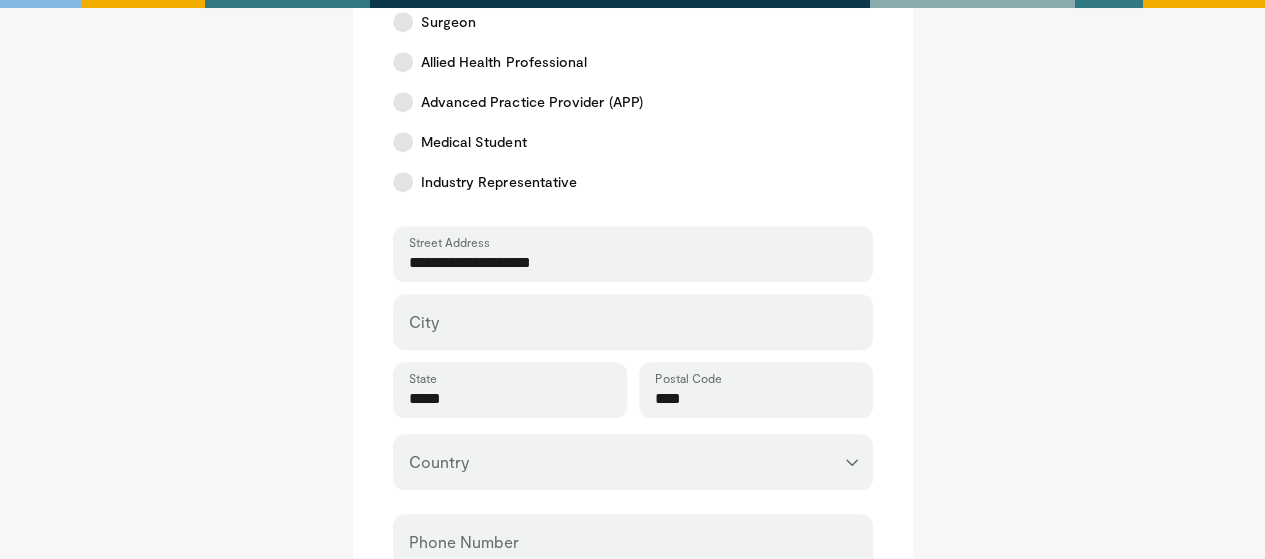 scroll, scrollTop: 525, scrollLeft: 0, axis: vertical 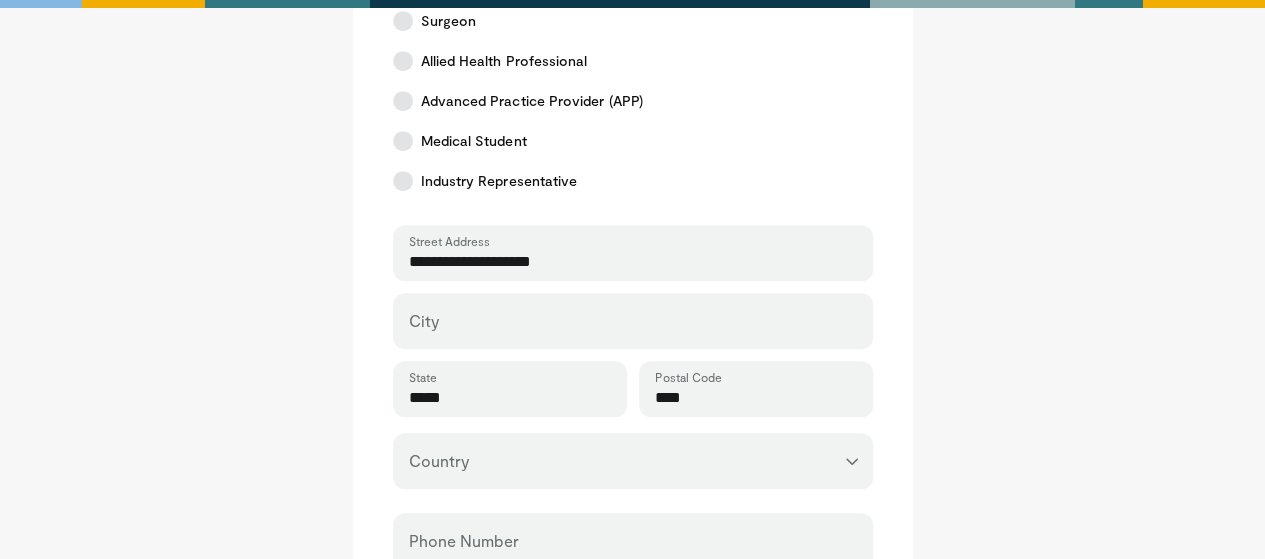 type on "**********" 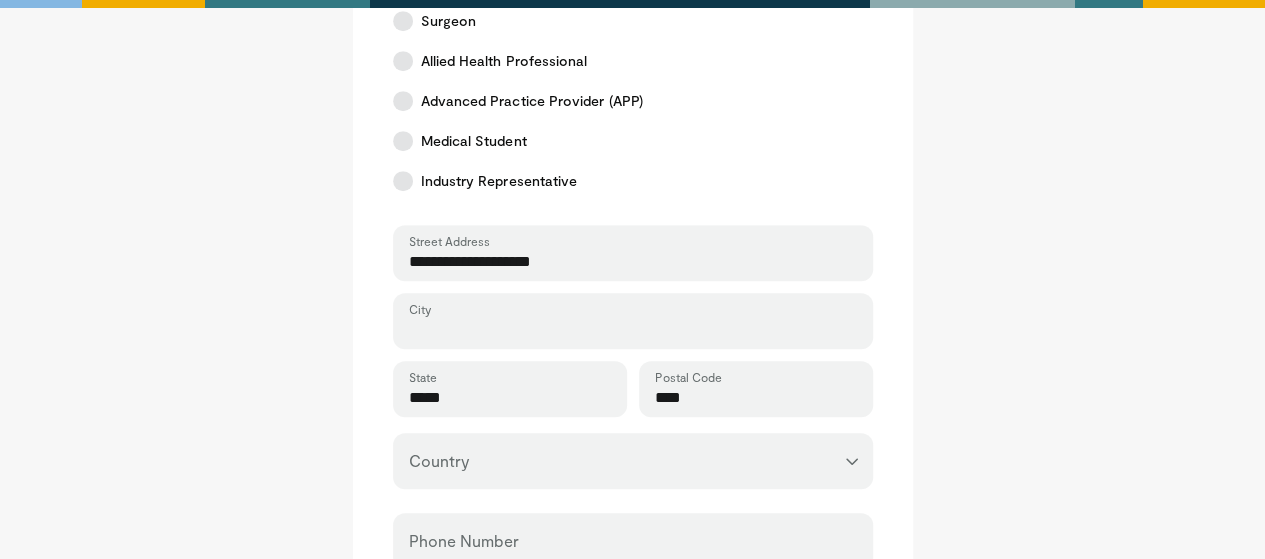 click on "City" at bounding box center [633, 330] 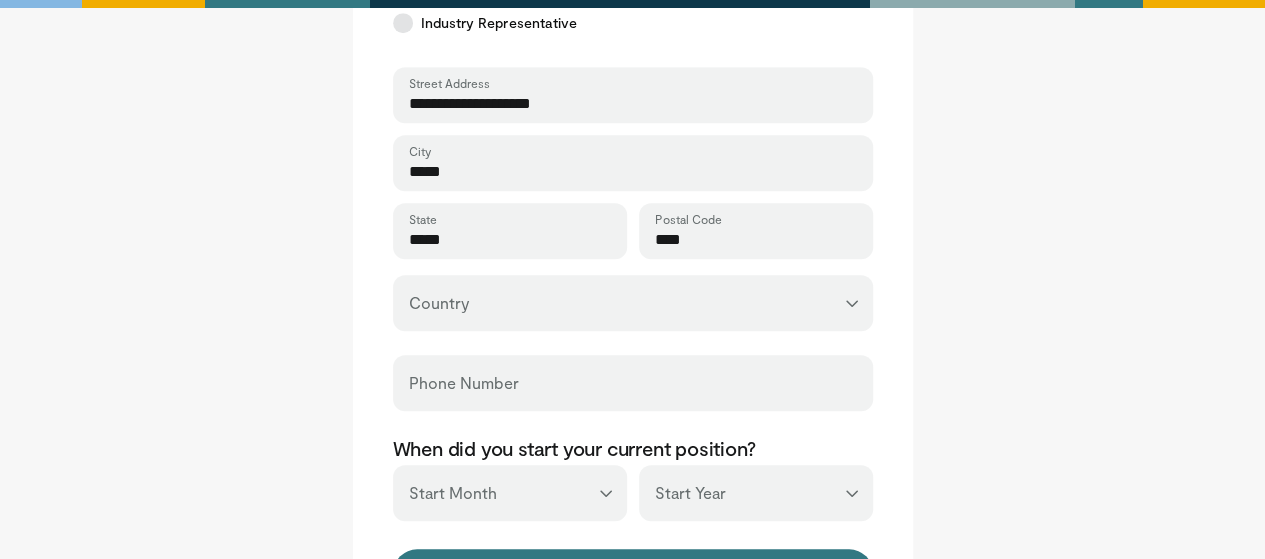 scroll, scrollTop: 684, scrollLeft: 0, axis: vertical 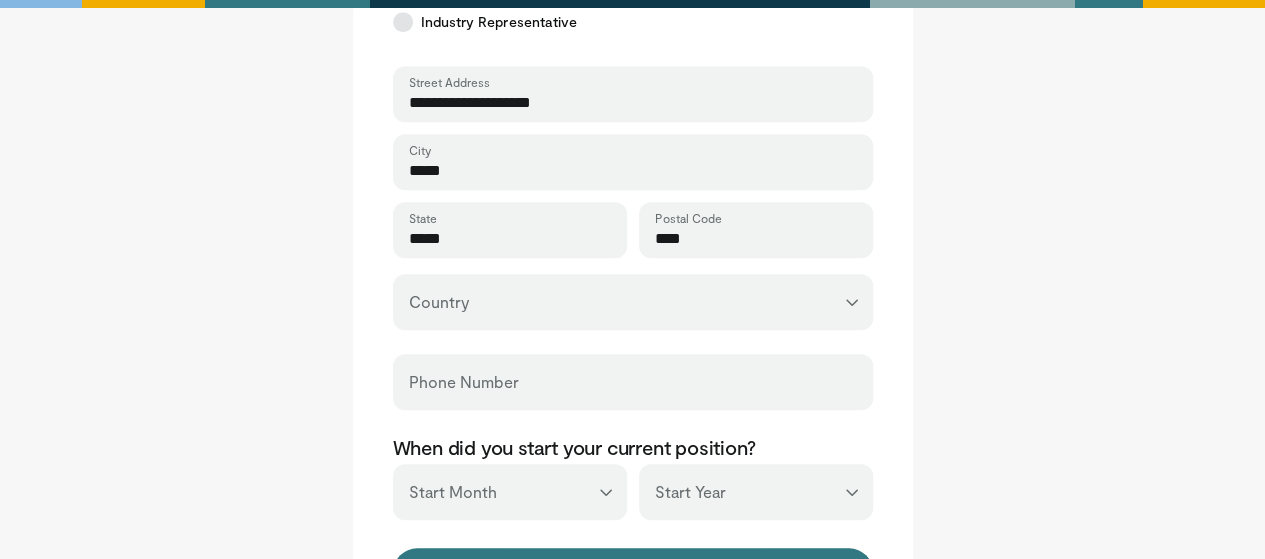 type on "*****" 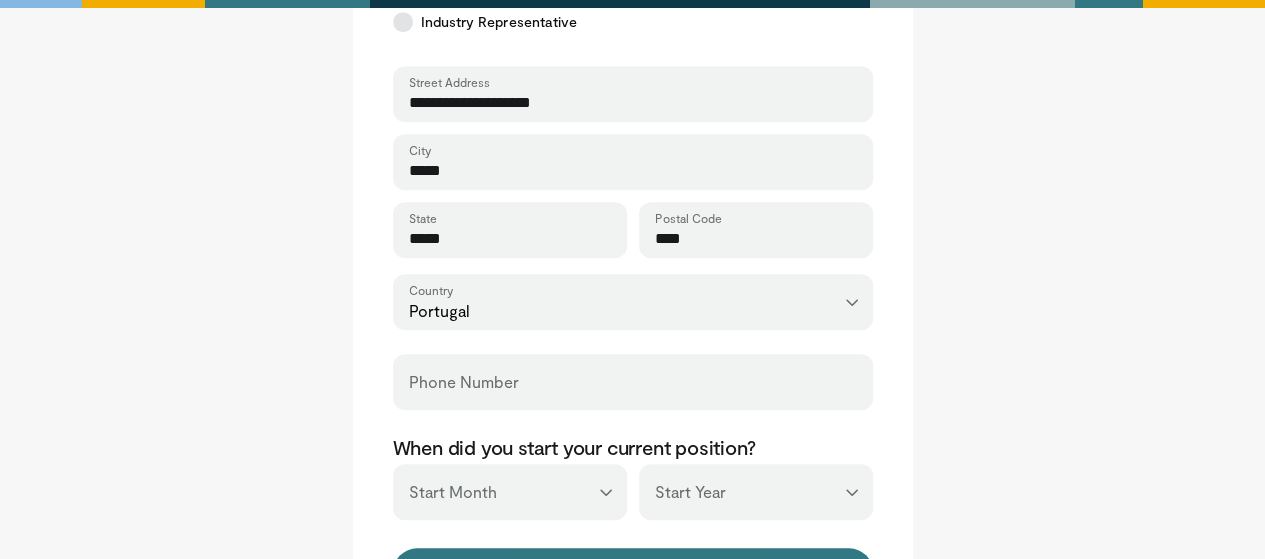 click on "Phone Number" at bounding box center [633, 382] 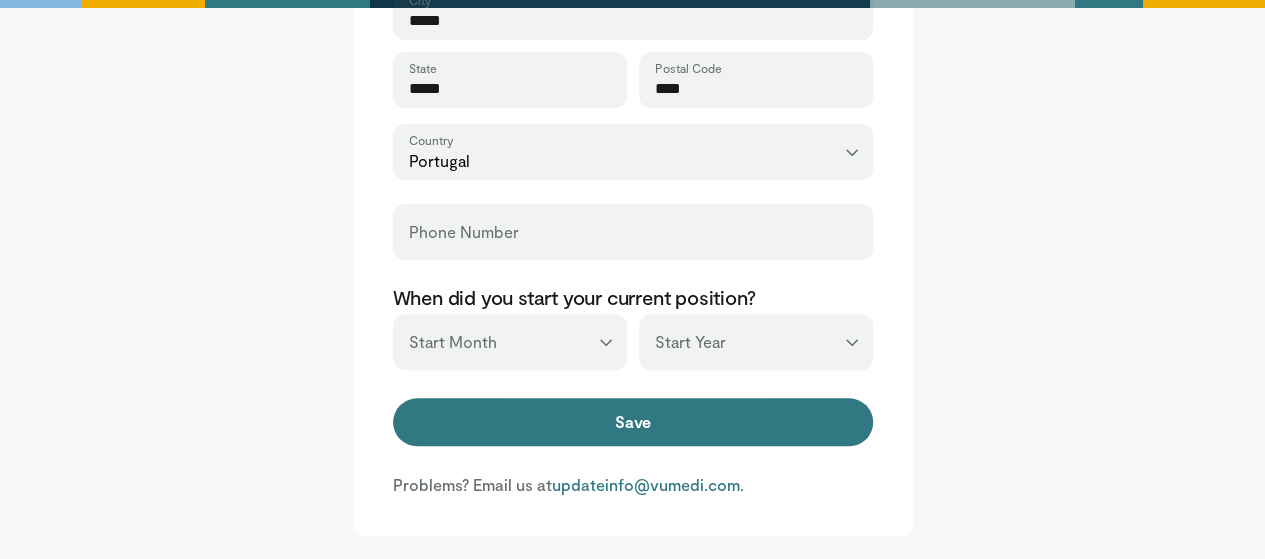 scroll, scrollTop: 831, scrollLeft: 0, axis: vertical 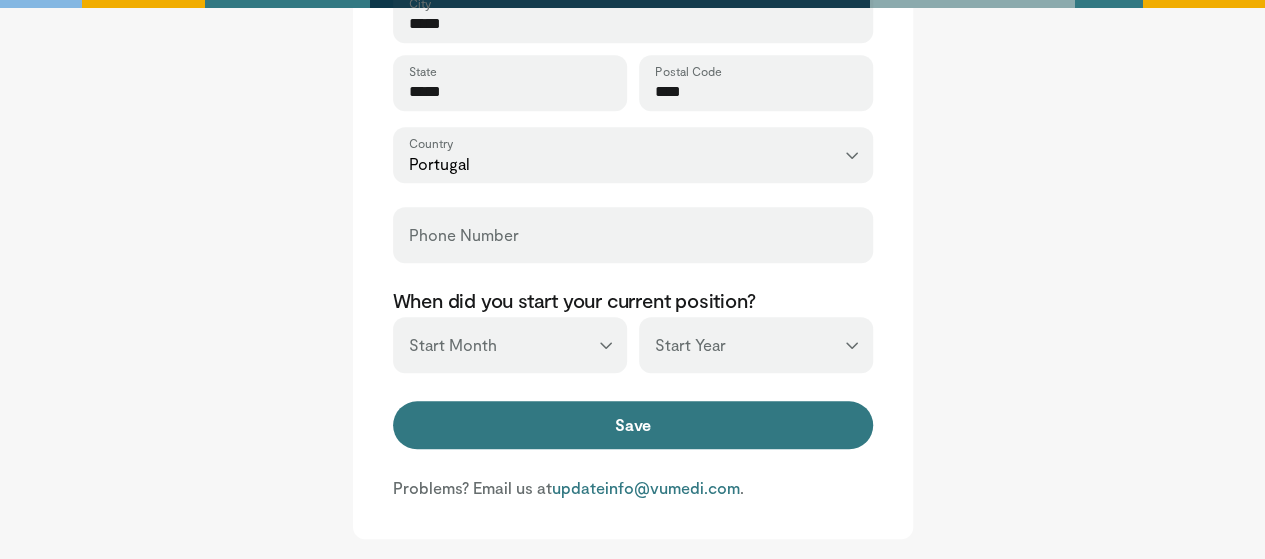 click on "***
*******
********
*****
*****
***
****
****
******
*********
*******
********
********" at bounding box center [510, 345] 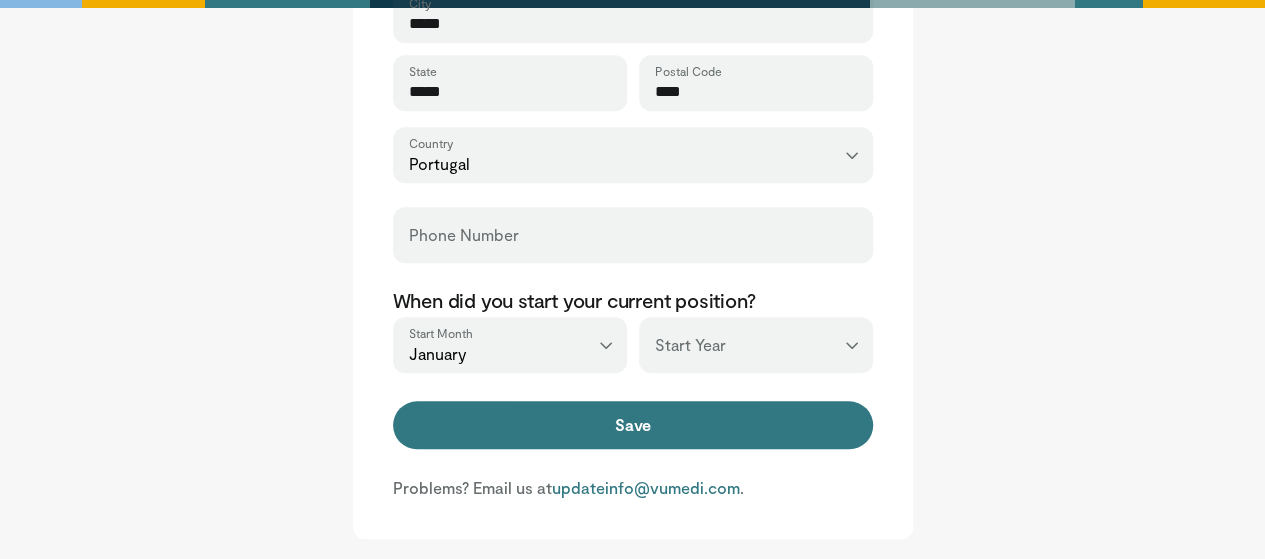 click on "***
****
****
****
****
****
****
****
****
****
****
****
****
****
****
****
****
****
****
****
****
****
****
****
****
****
****
****
****
**** **** **** **** ****" at bounding box center (756, 345) 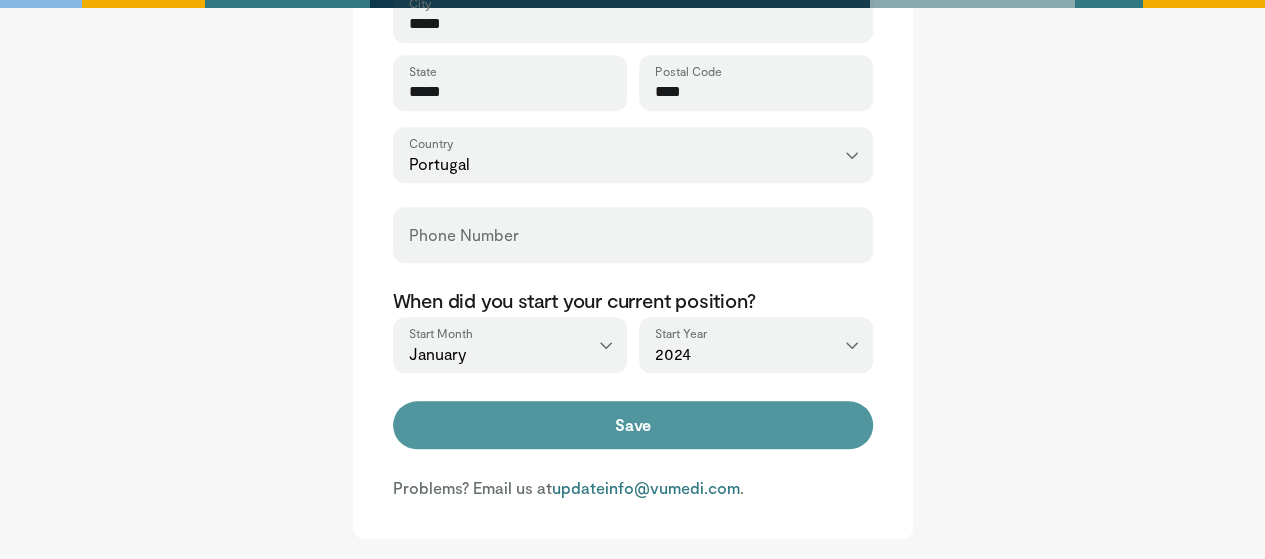 click on "Save" at bounding box center [633, 425] 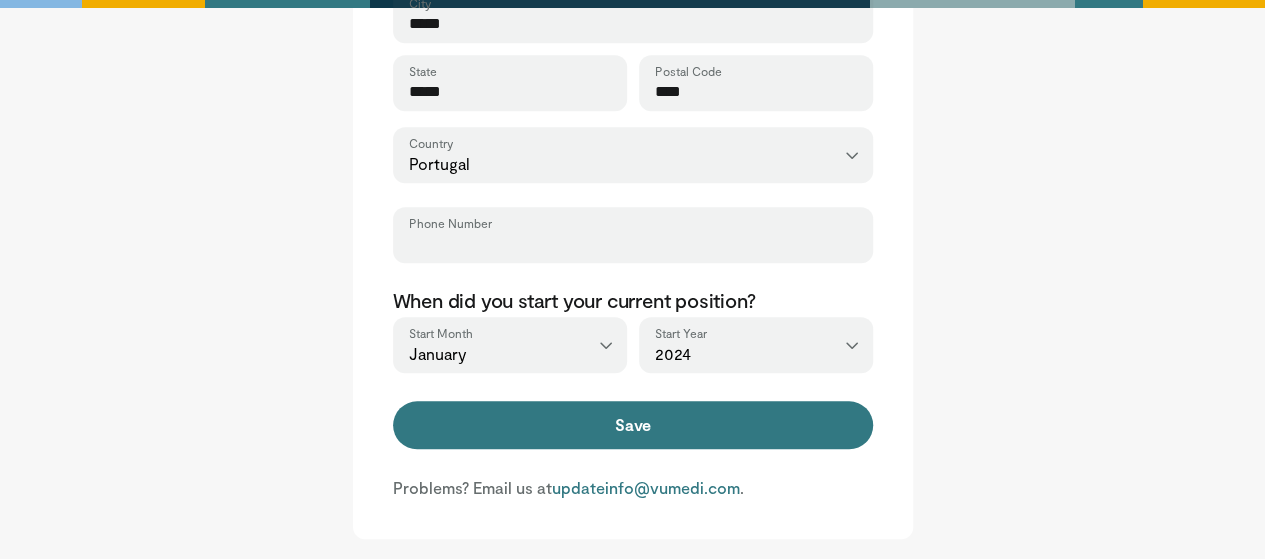 click on "Phone Number" at bounding box center (633, 244) 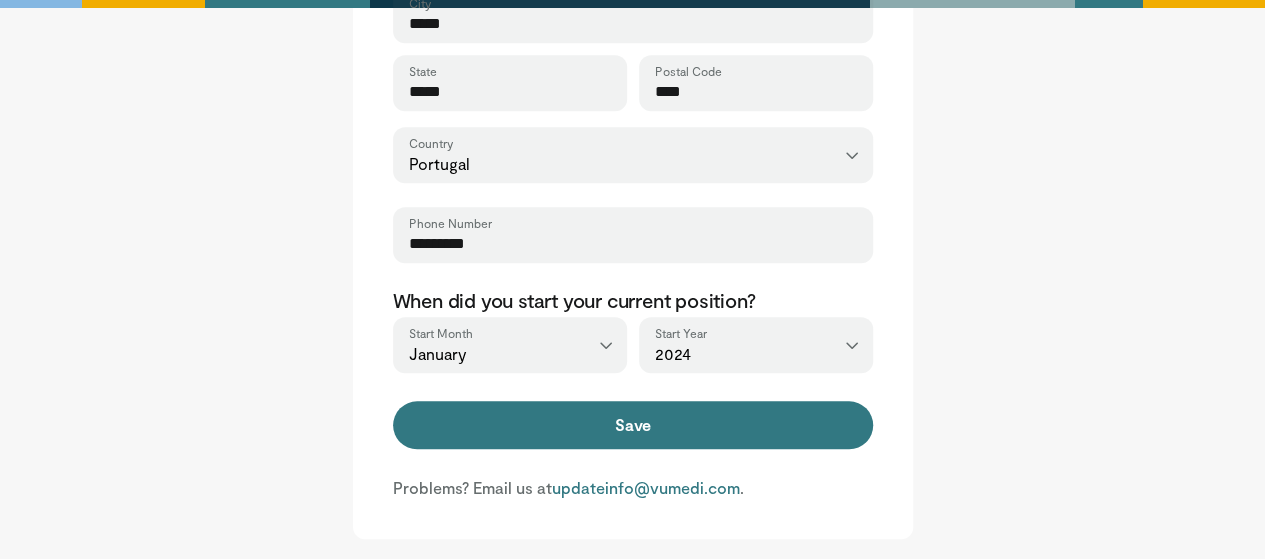 type on "*********" 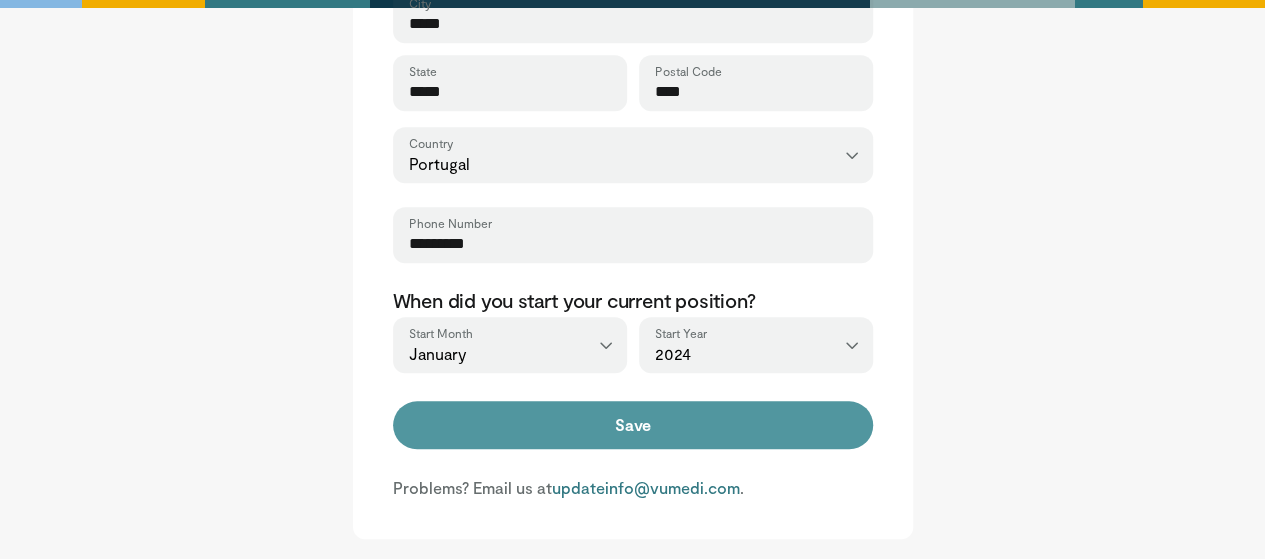 click on "Save" at bounding box center (633, 425) 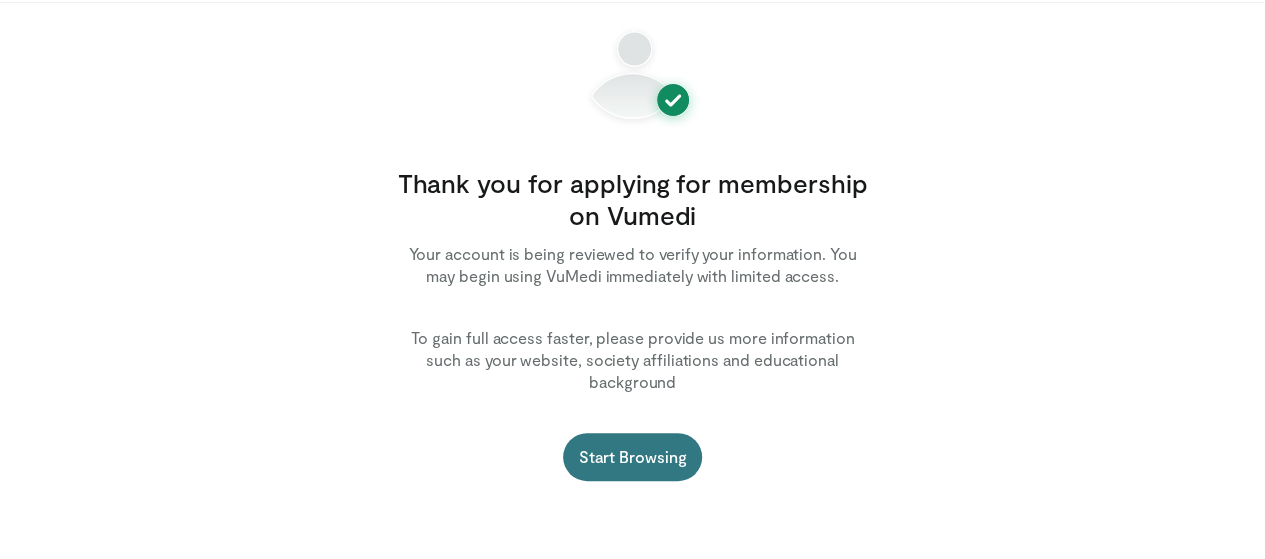 scroll, scrollTop: 128, scrollLeft: 0, axis: vertical 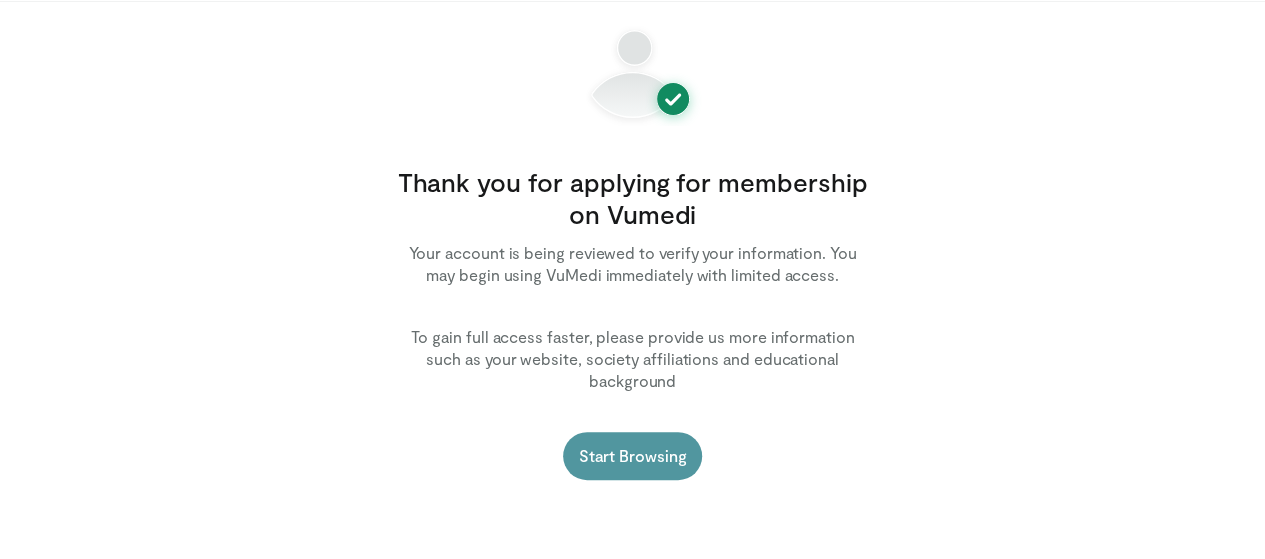 click on "Start Browsing" at bounding box center [633, 456] 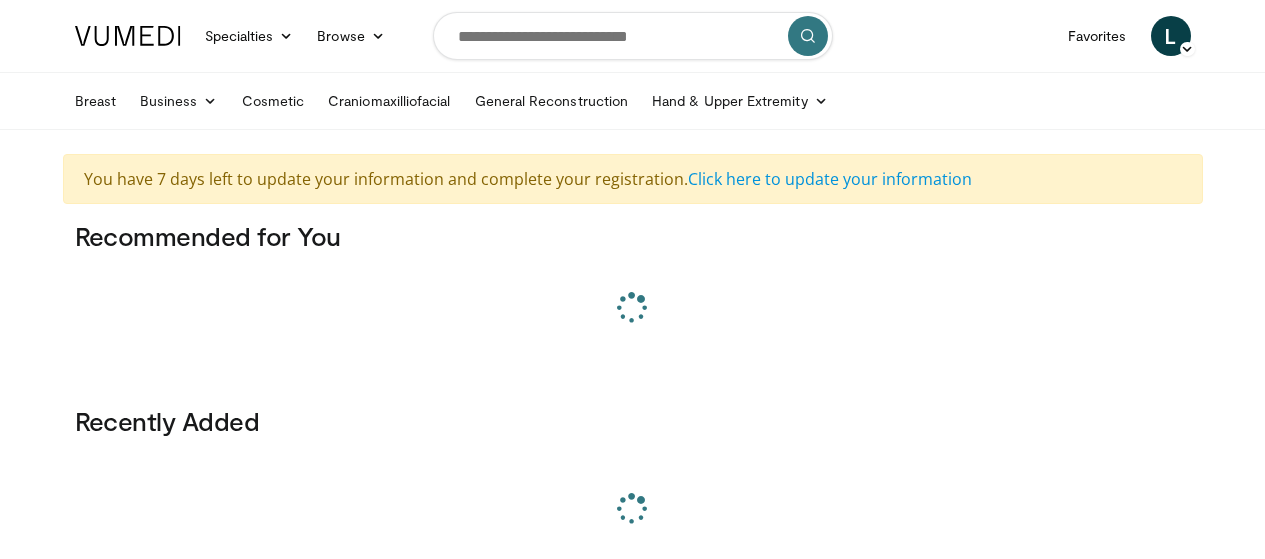 scroll, scrollTop: 0, scrollLeft: 0, axis: both 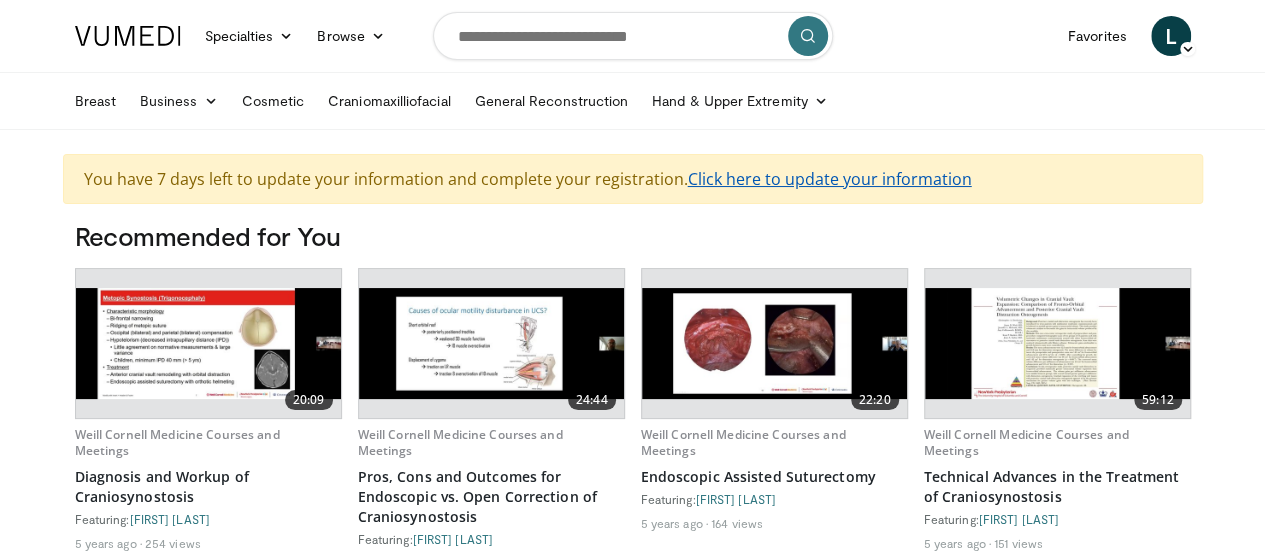 click on "Click here to update your information" at bounding box center [830, 179] 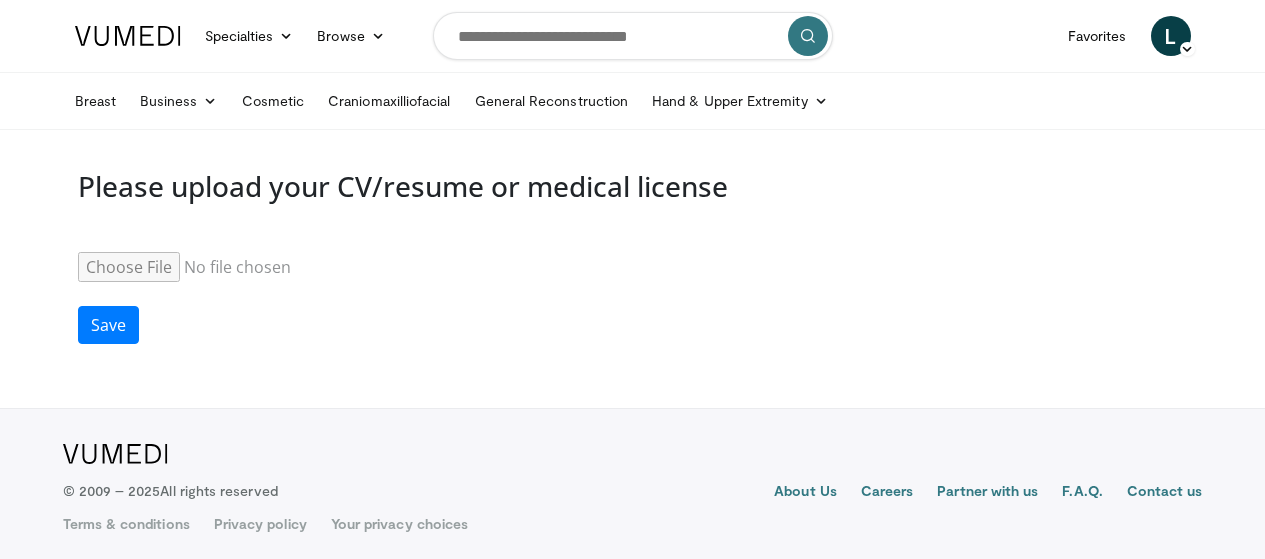 scroll, scrollTop: 0, scrollLeft: 0, axis: both 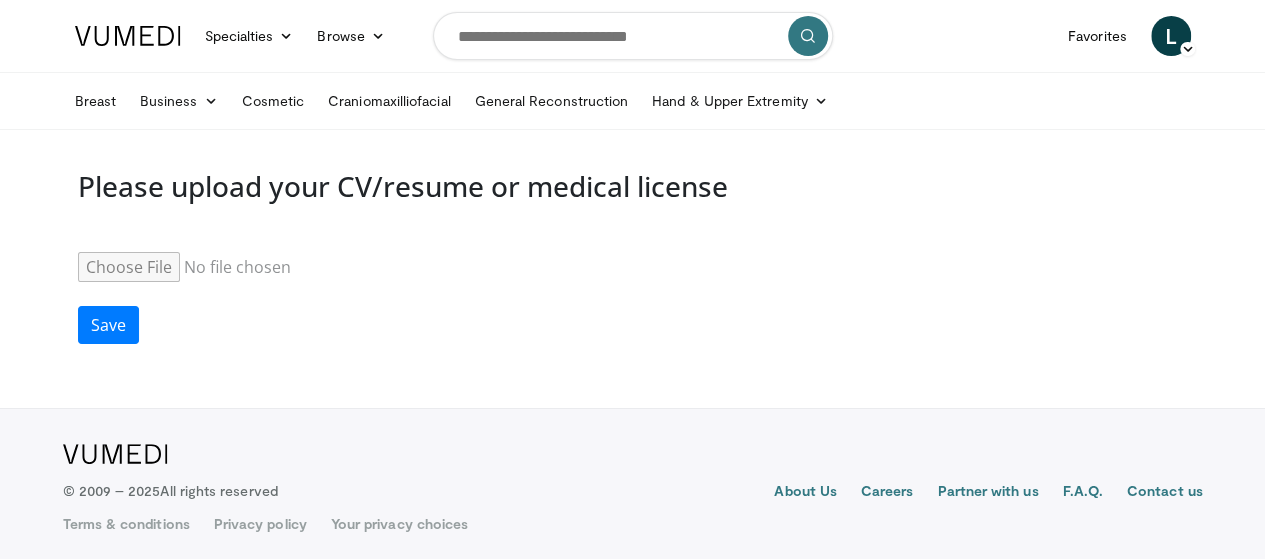 click on "Resume" at bounding box center (231, 267) 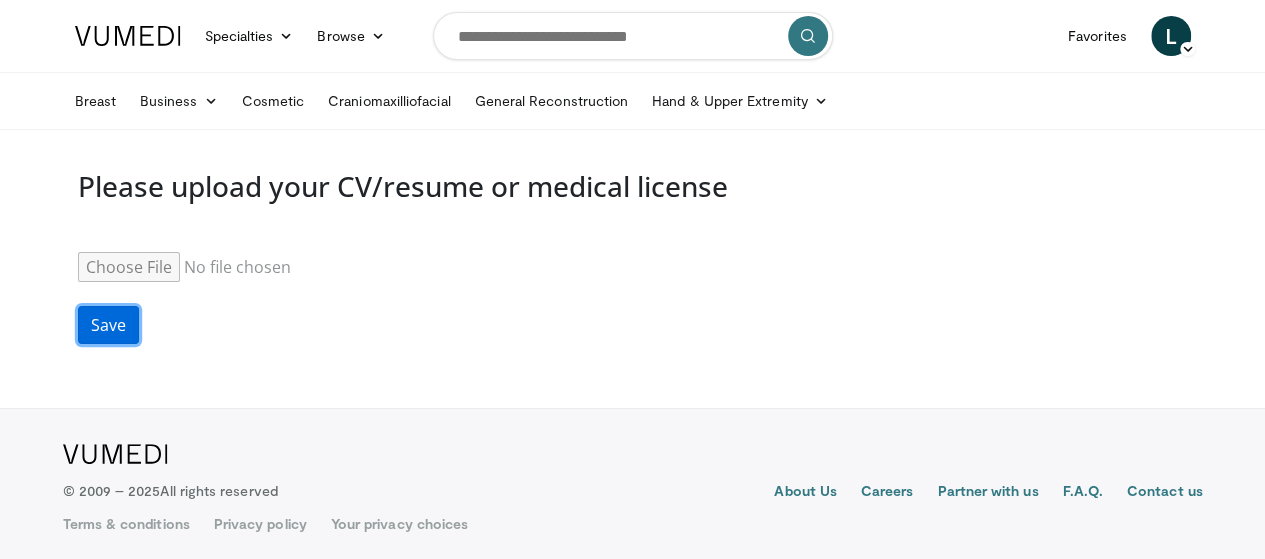 click on "Save" at bounding box center (108, 325) 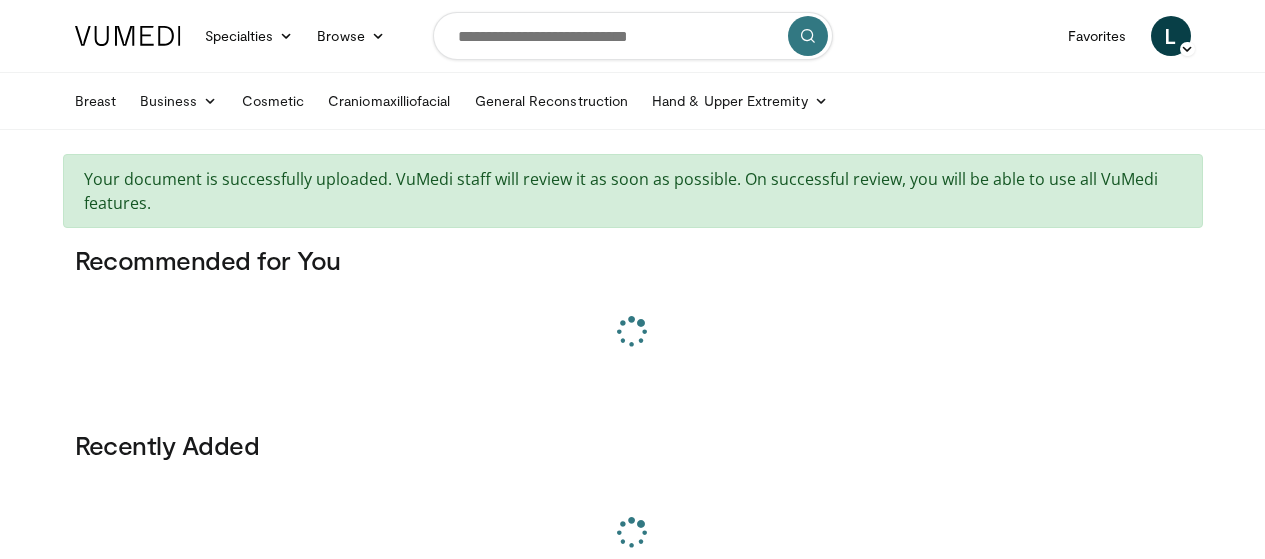 scroll, scrollTop: 0, scrollLeft: 0, axis: both 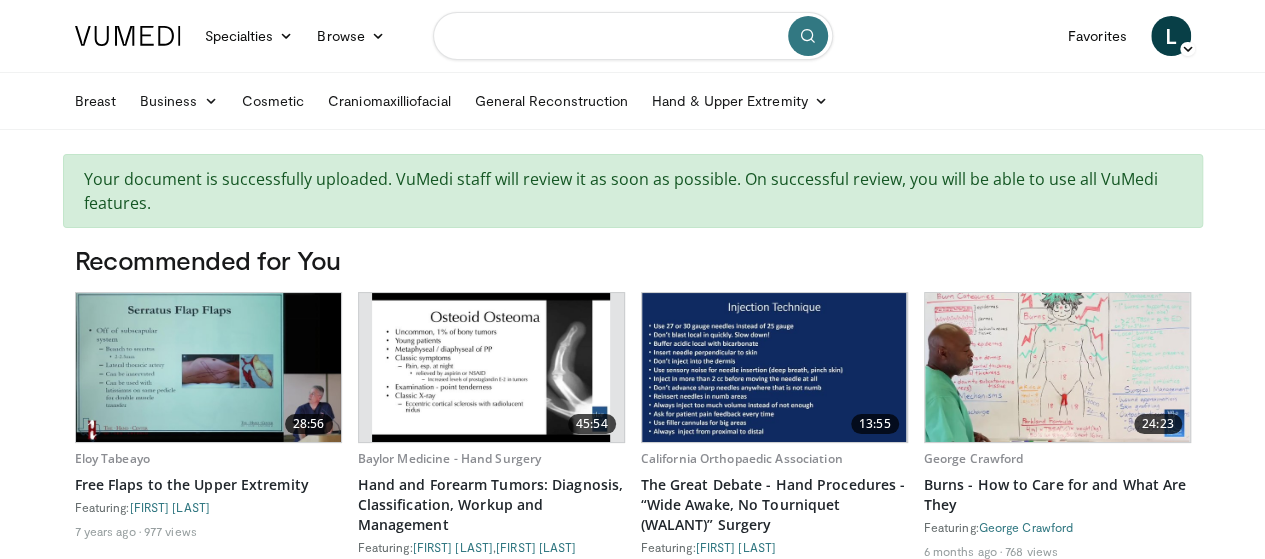 click at bounding box center (633, 36) 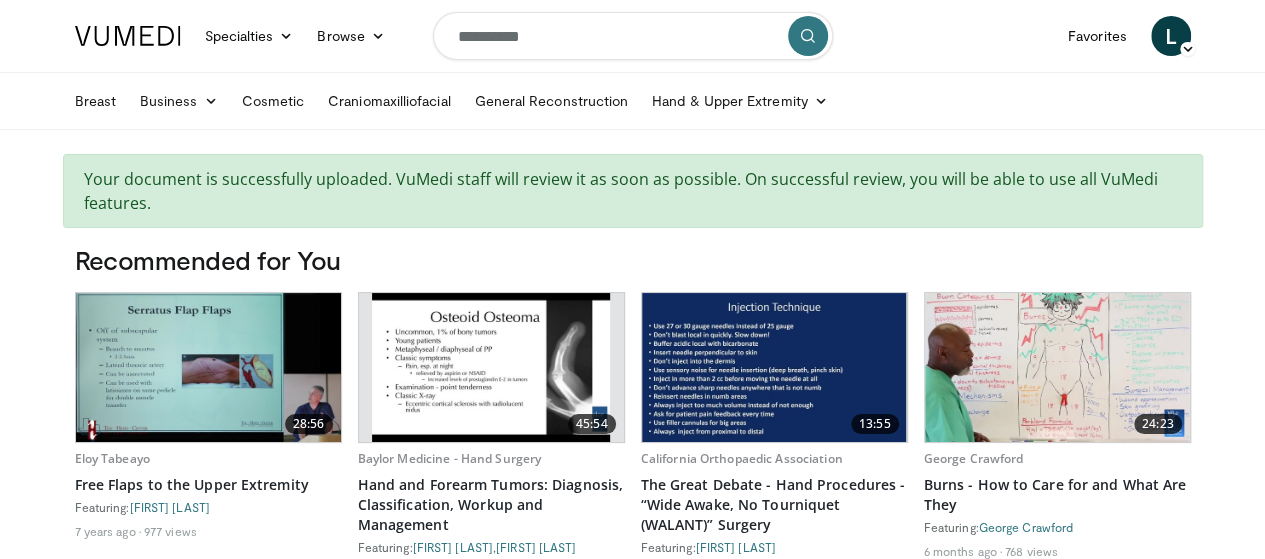 type on "**********" 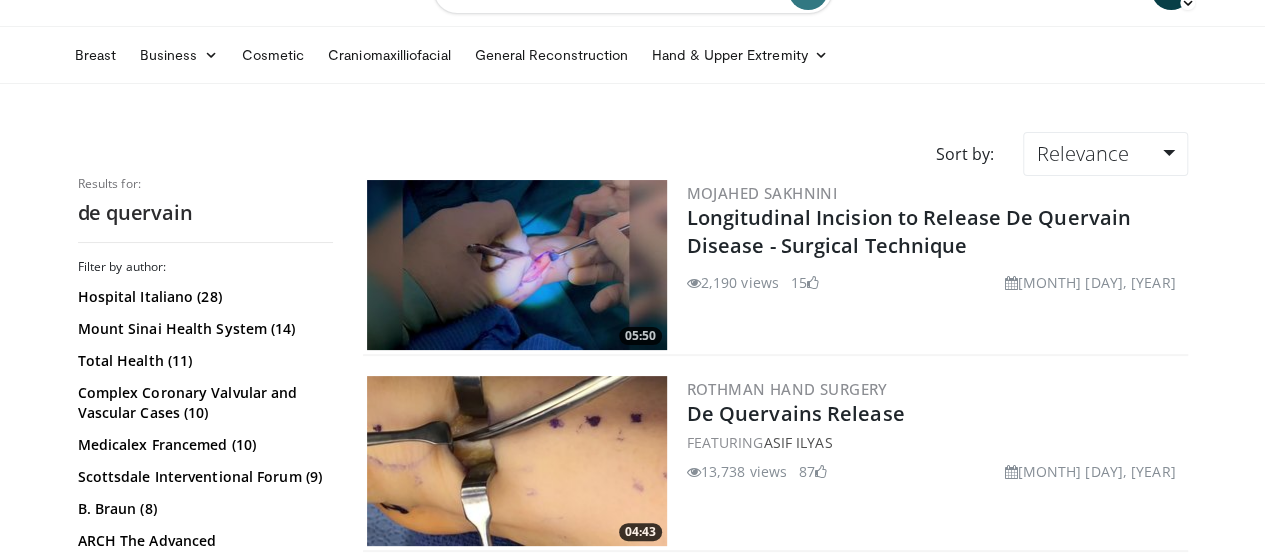 scroll, scrollTop: 43, scrollLeft: 0, axis: vertical 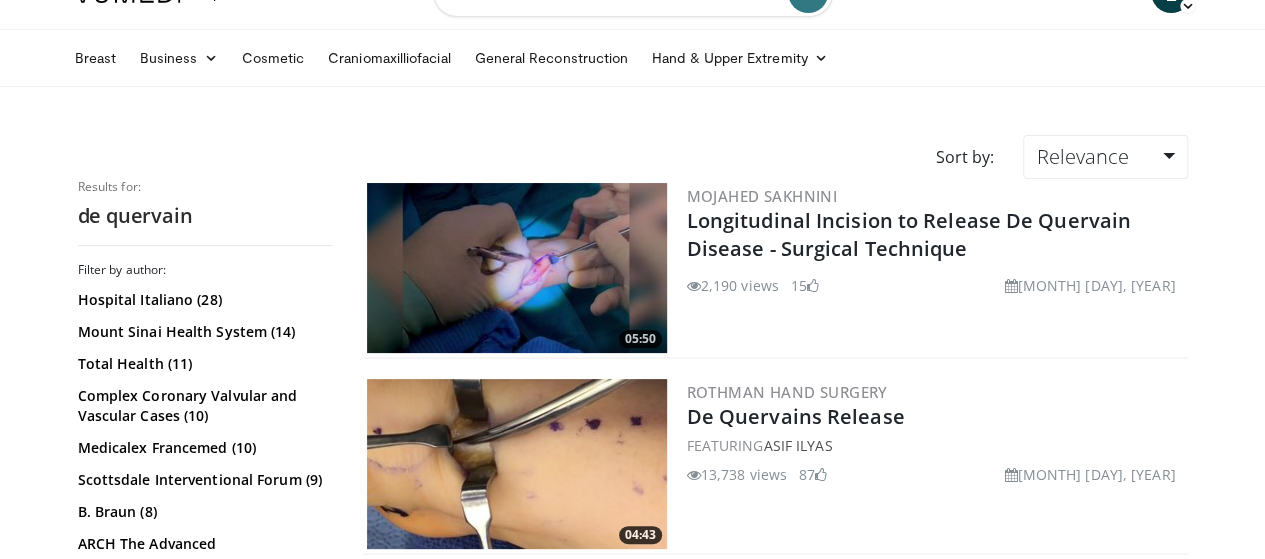 click at bounding box center (517, 268) 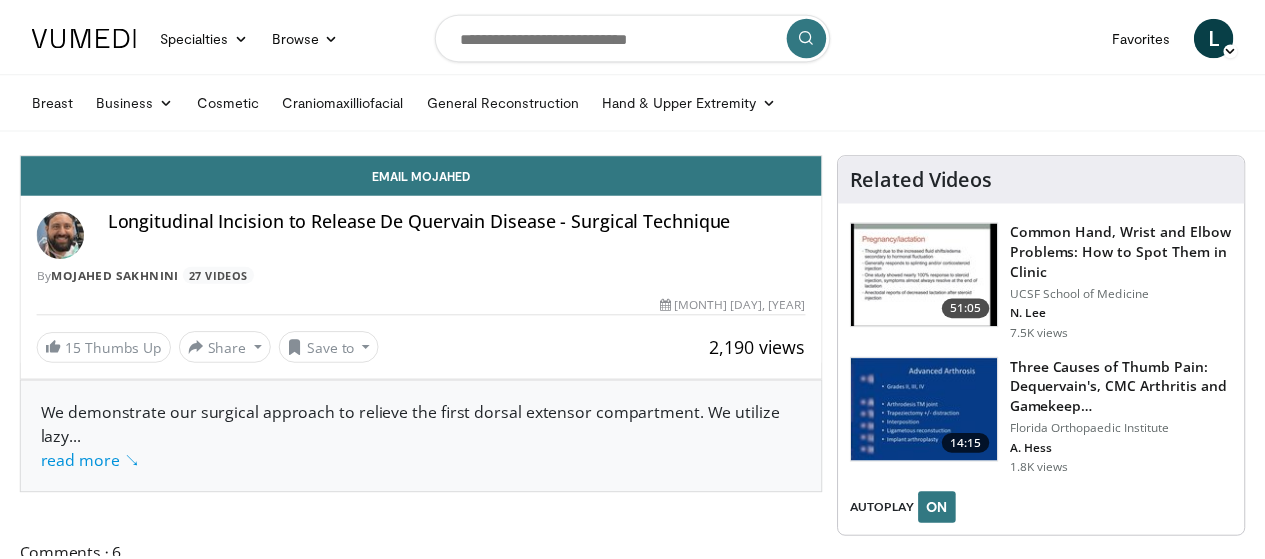 scroll, scrollTop: 0, scrollLeft: 0, axis: both 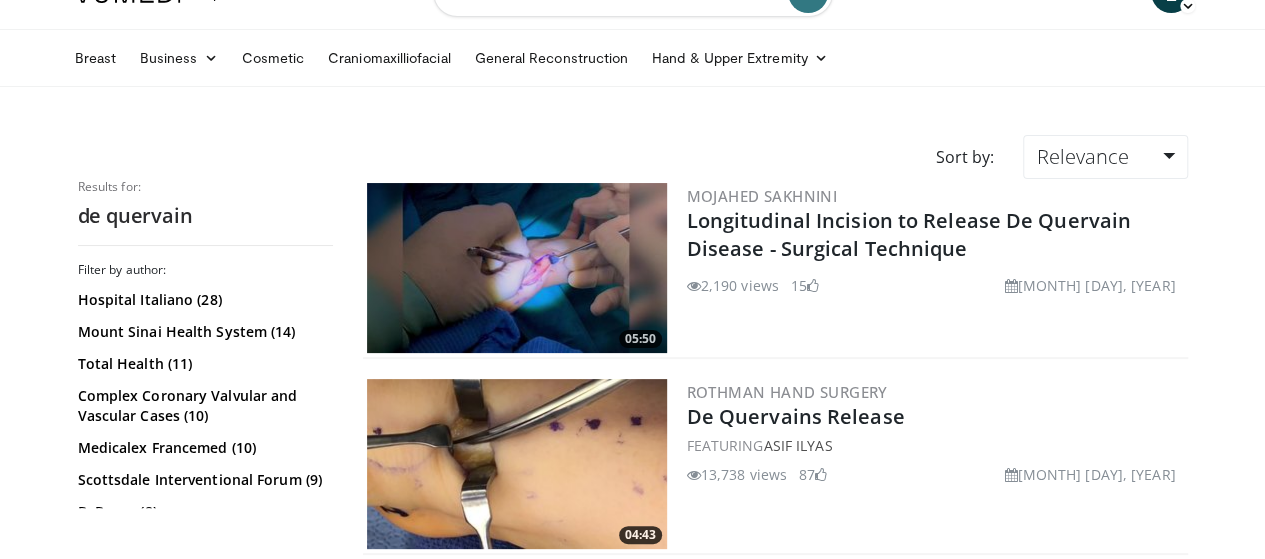 click at bounding box center [517, 464] 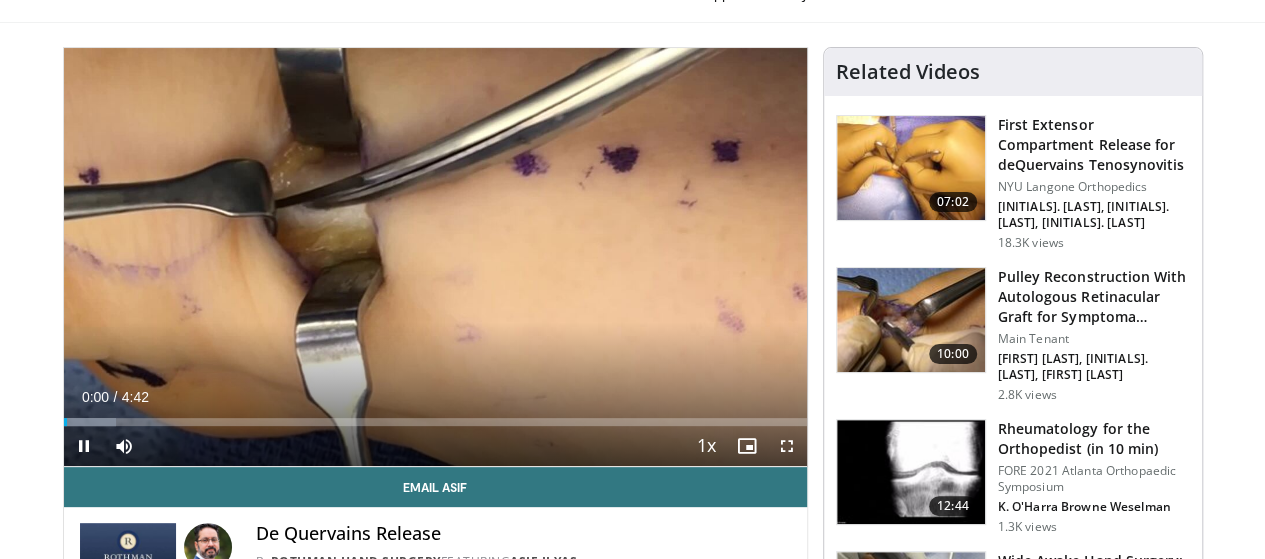 scroll, scrollTop: 106, scrollLeft: 0, axis: vertical 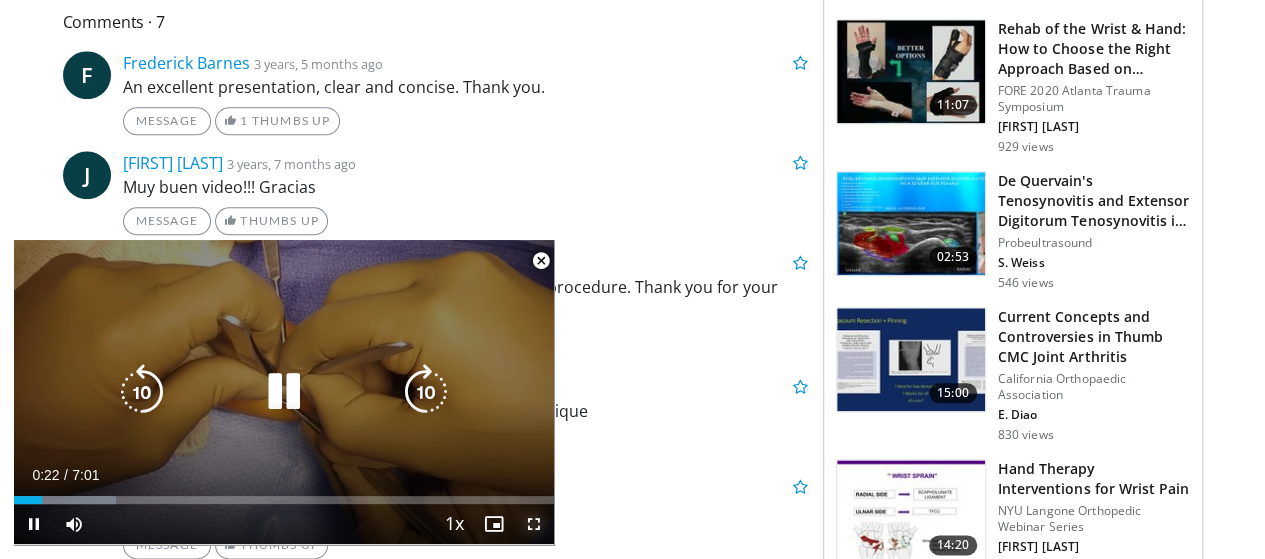 click at bounding box center (534, 524) 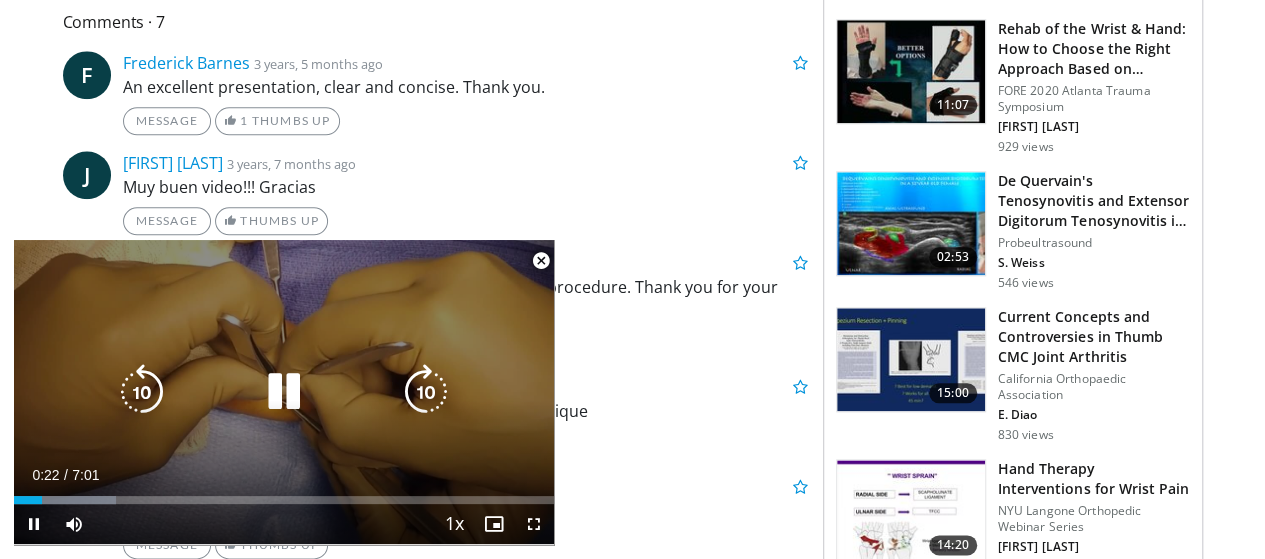 scroll, scrollTop: 547, scrollLeft: 0, axis: vertical 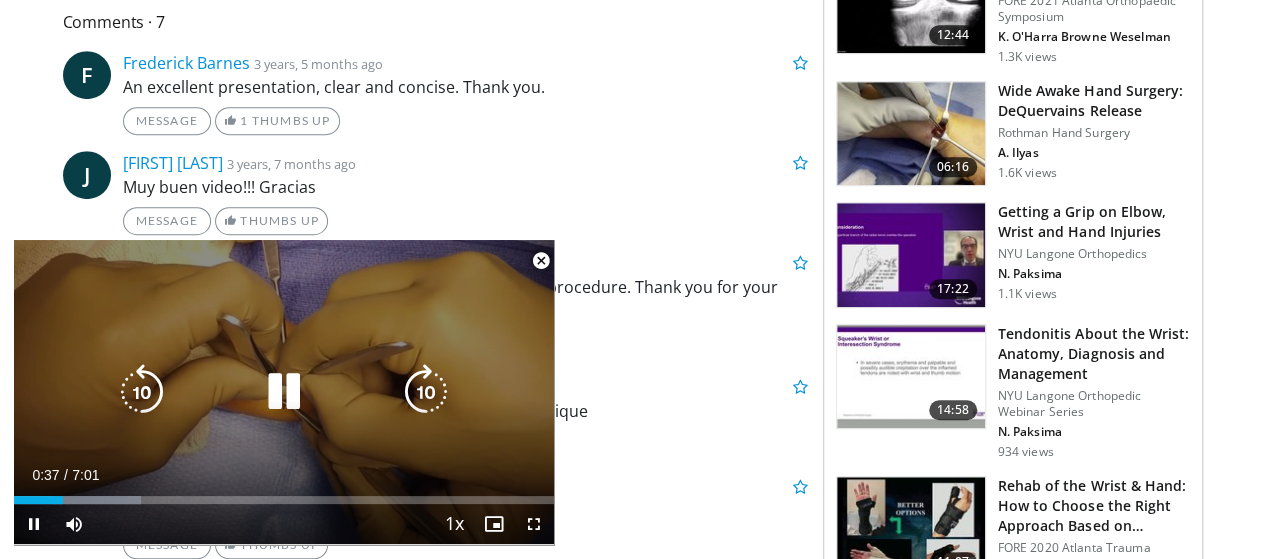 click on "10 seconds
Tap to unmute" at bounding box center (284, 392) 